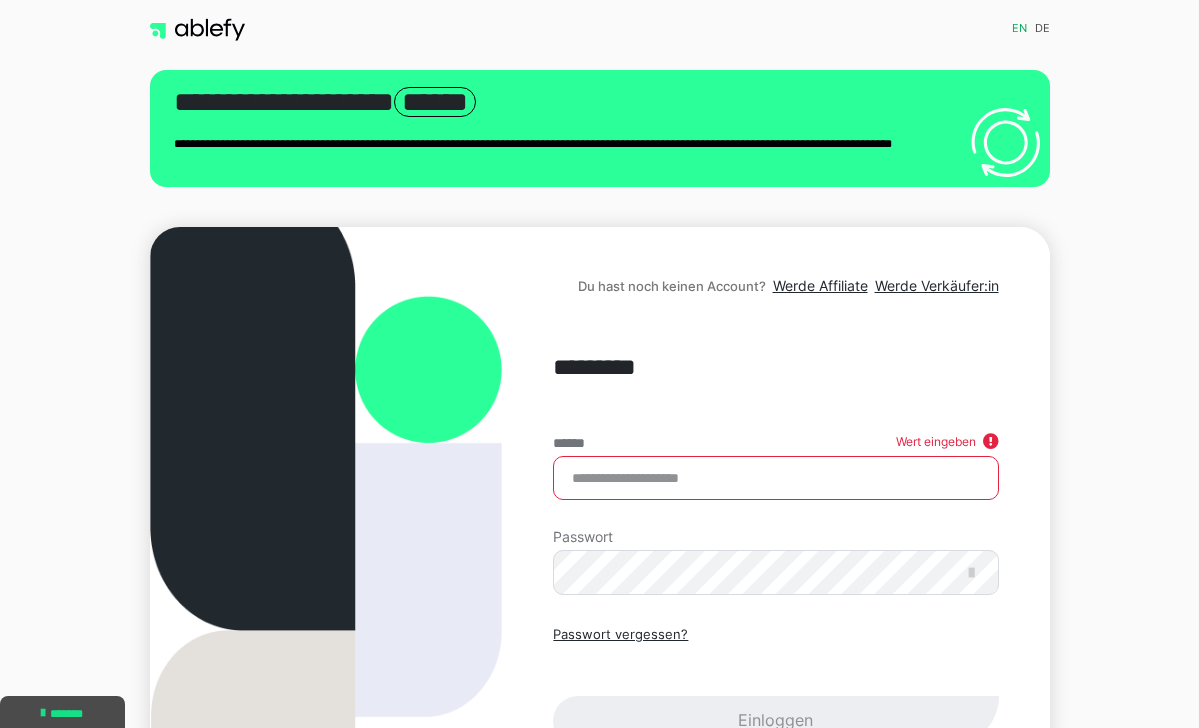 scroll, scrollTop: 0, scrollLeft: 0, axis: both 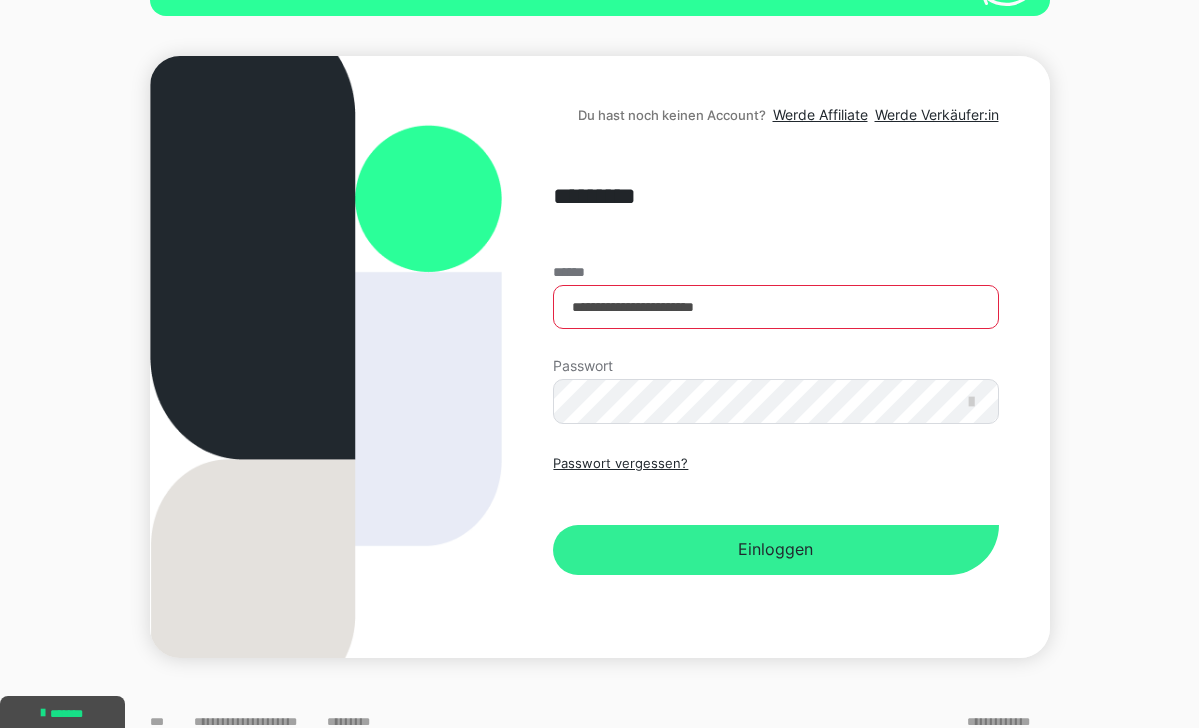 click on "Einloggen" at bounding box center (775, 550) 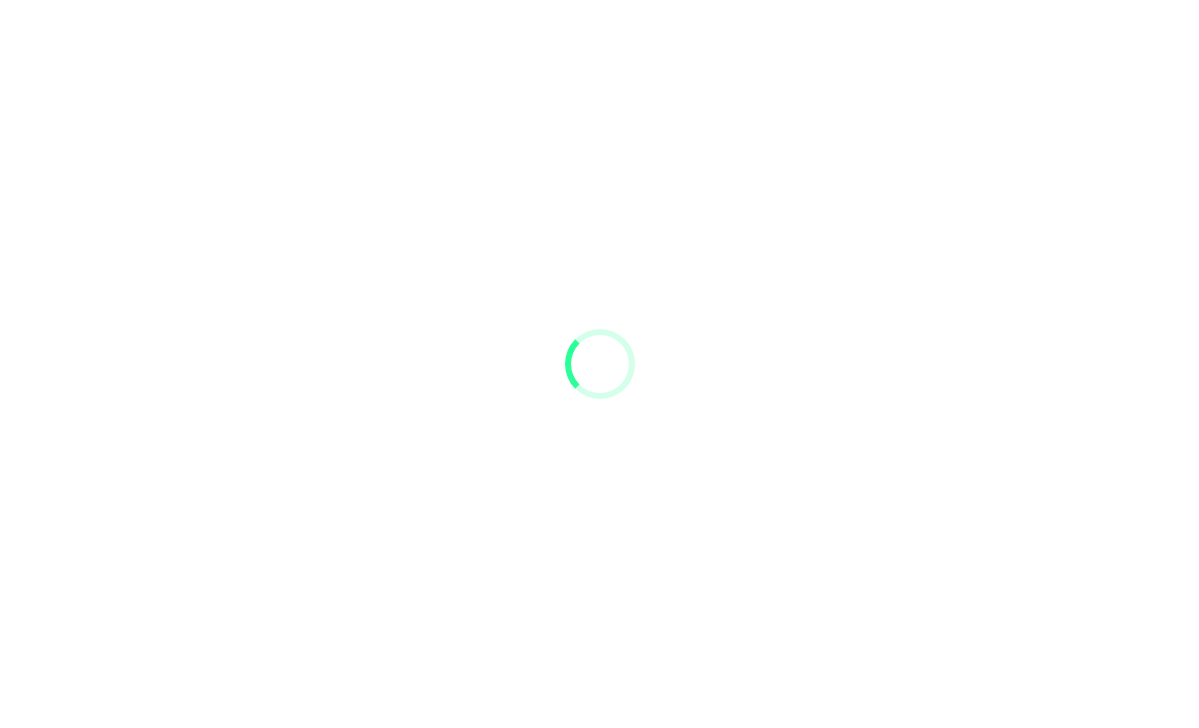 scroll, scrollTop: 0, scrollLeft: 0, axis: both 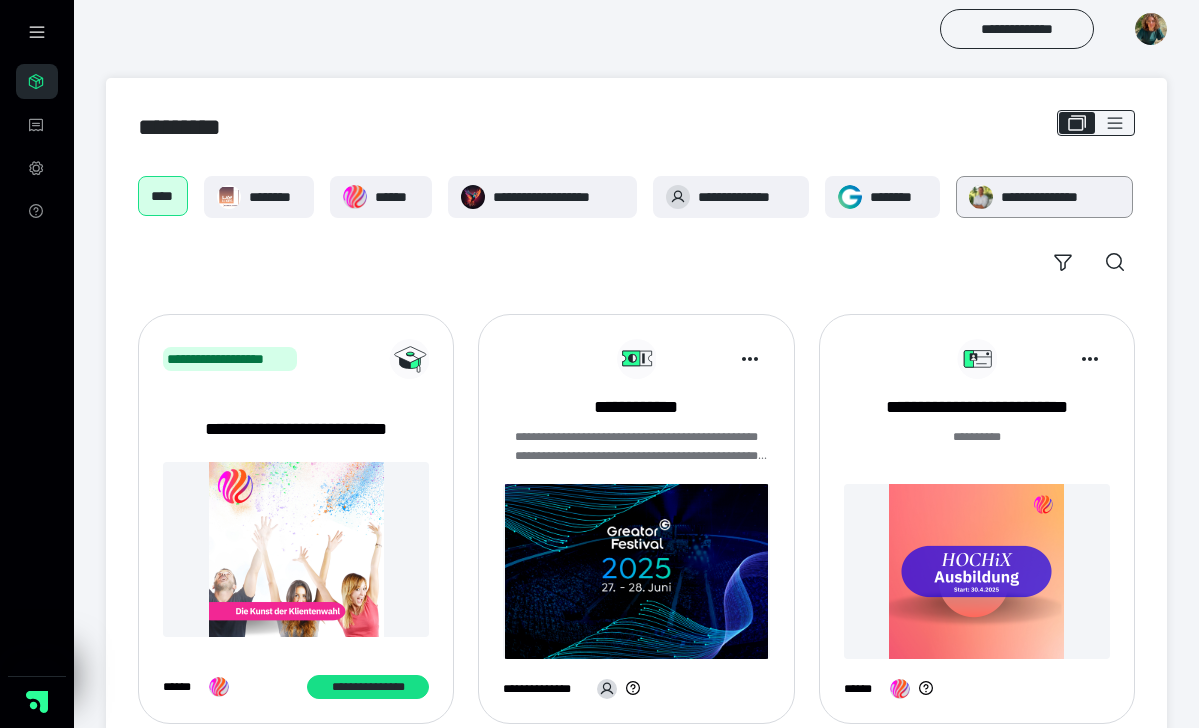 click on "**********" at bounding box center (1060, 197) 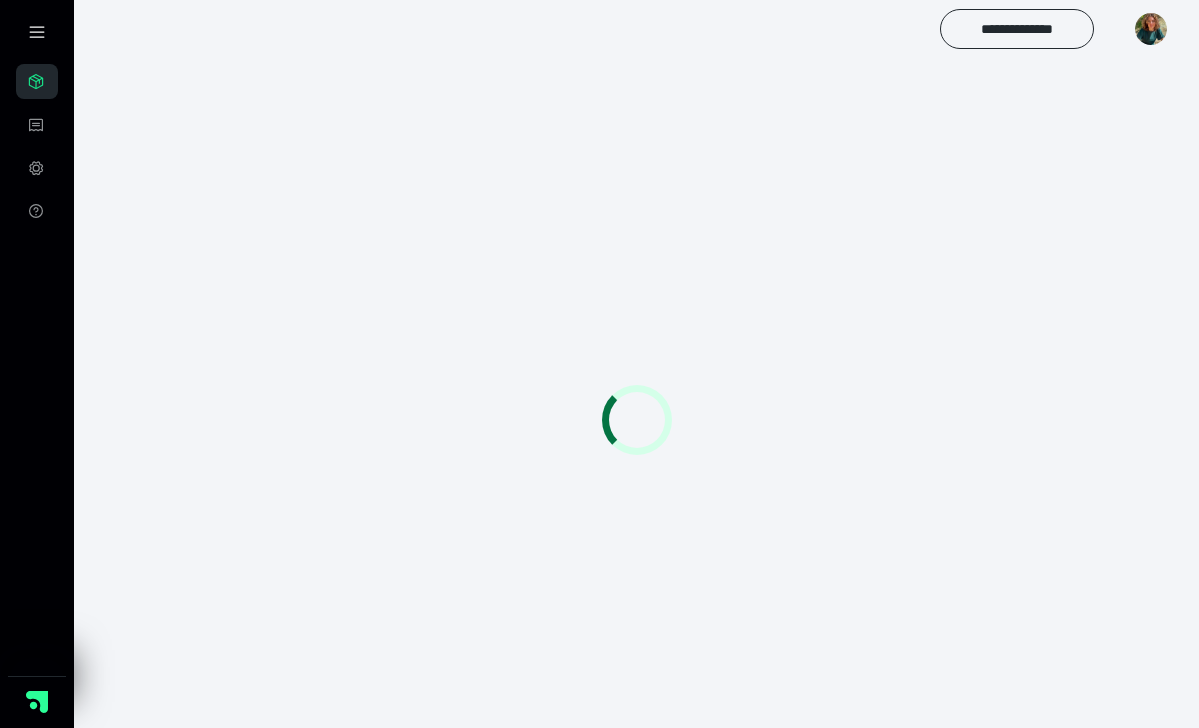 scroll, scrollTop: 0, scrollLeft: 0, axis: both 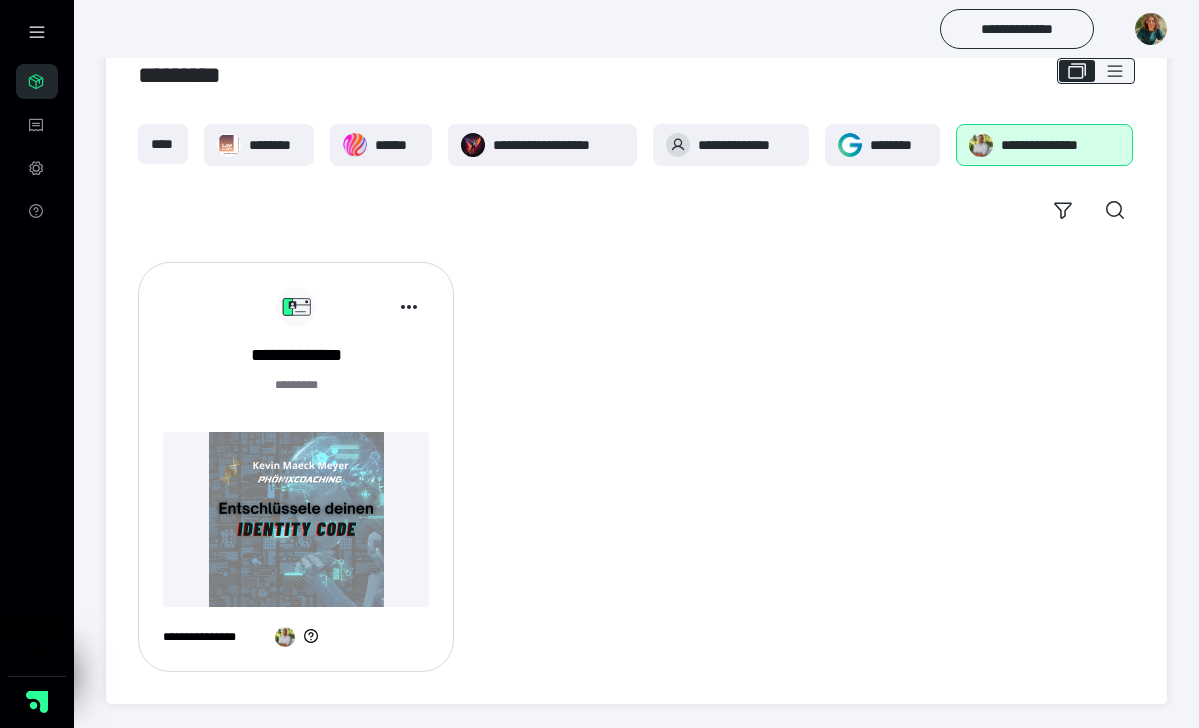 click on "**********" at bounding box center (636, 467) 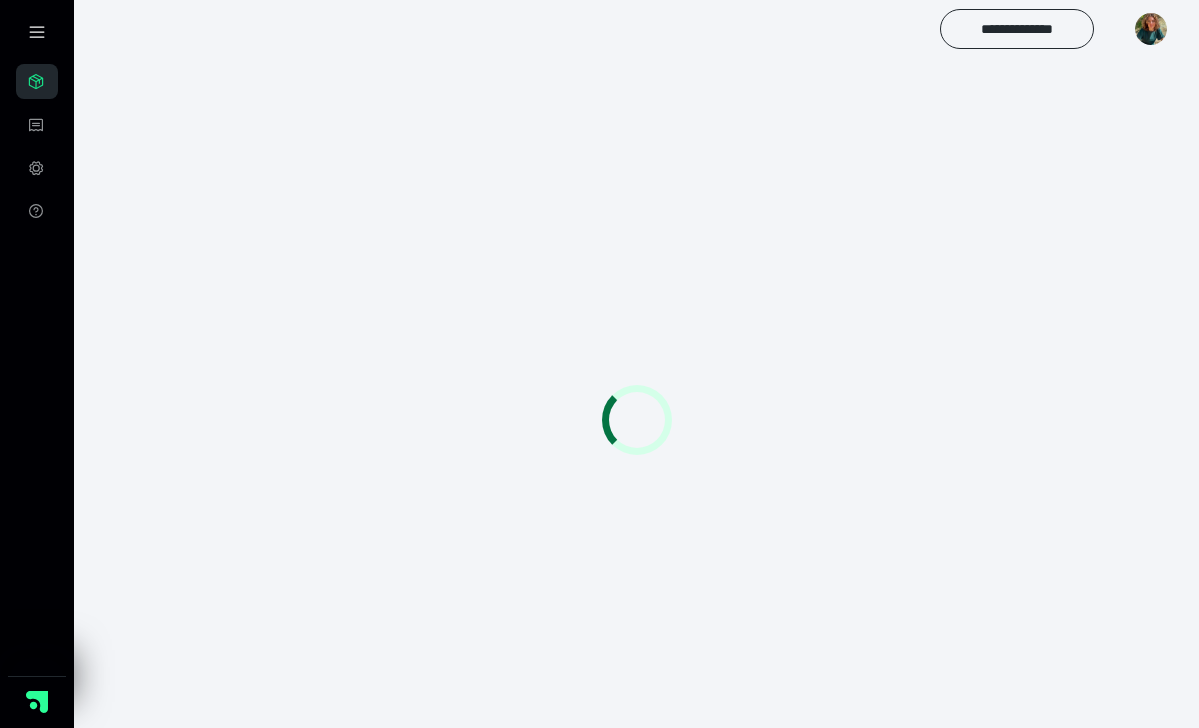 scroll, scrollTop: 0, scrollLeft: 0, axis: both 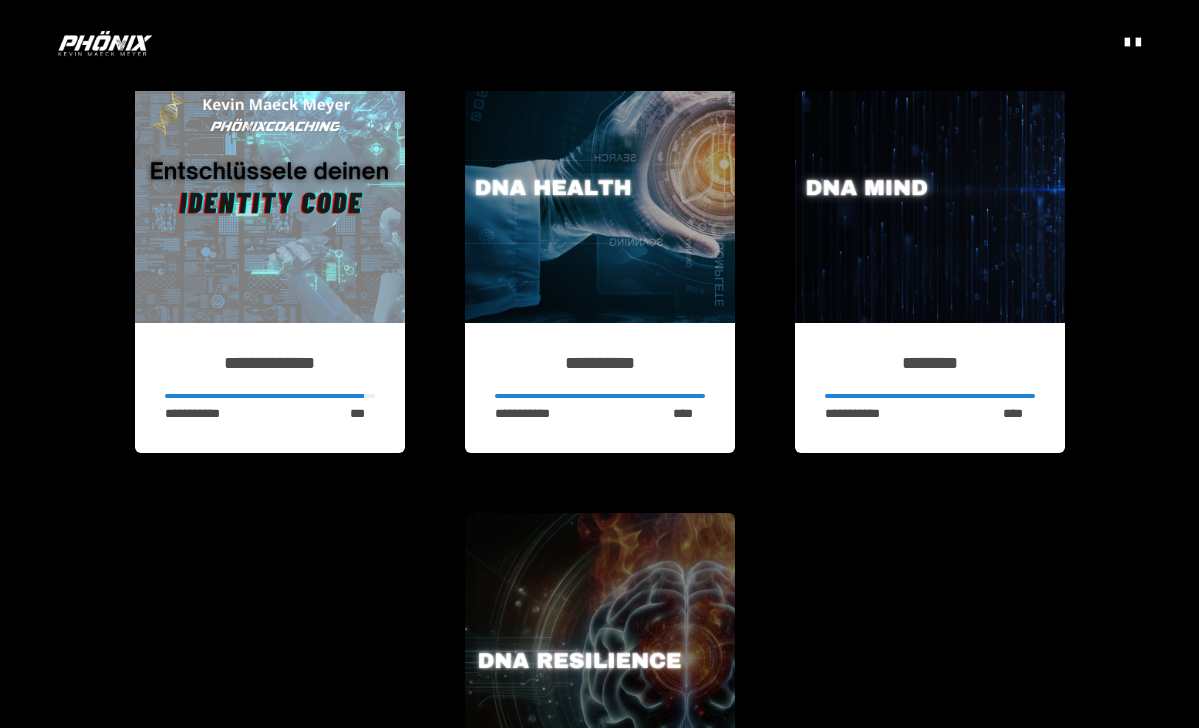 click at bounding box center (600, 188) 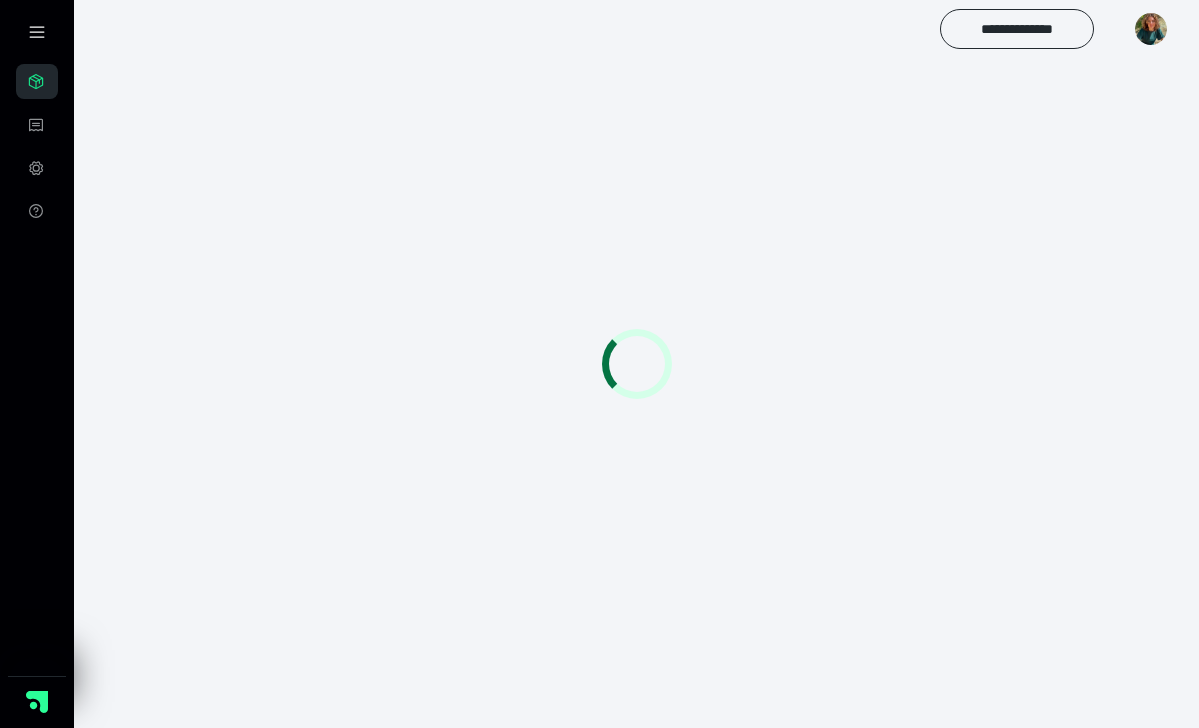 scroll, scrollTop: 0, scrollLeft: 0, axis: both 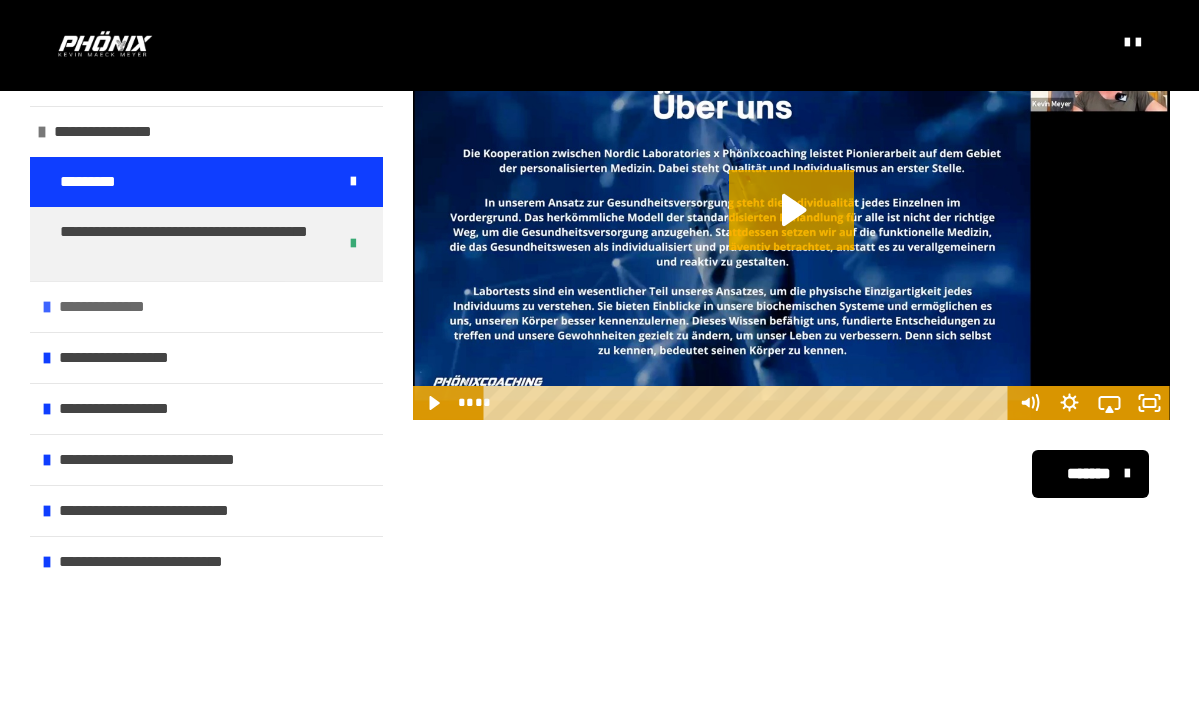 click at bounding box center (47, 307) 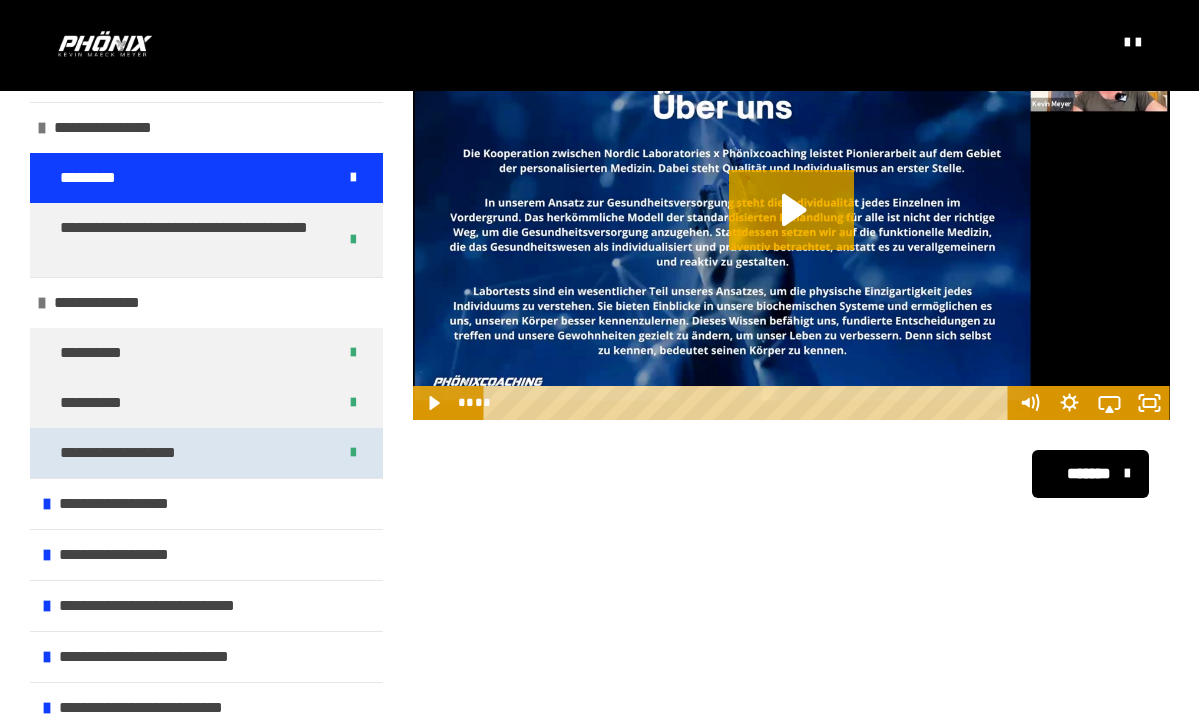 scroll, scrollTop: 4, scrollLeft: 0, axis: vertical 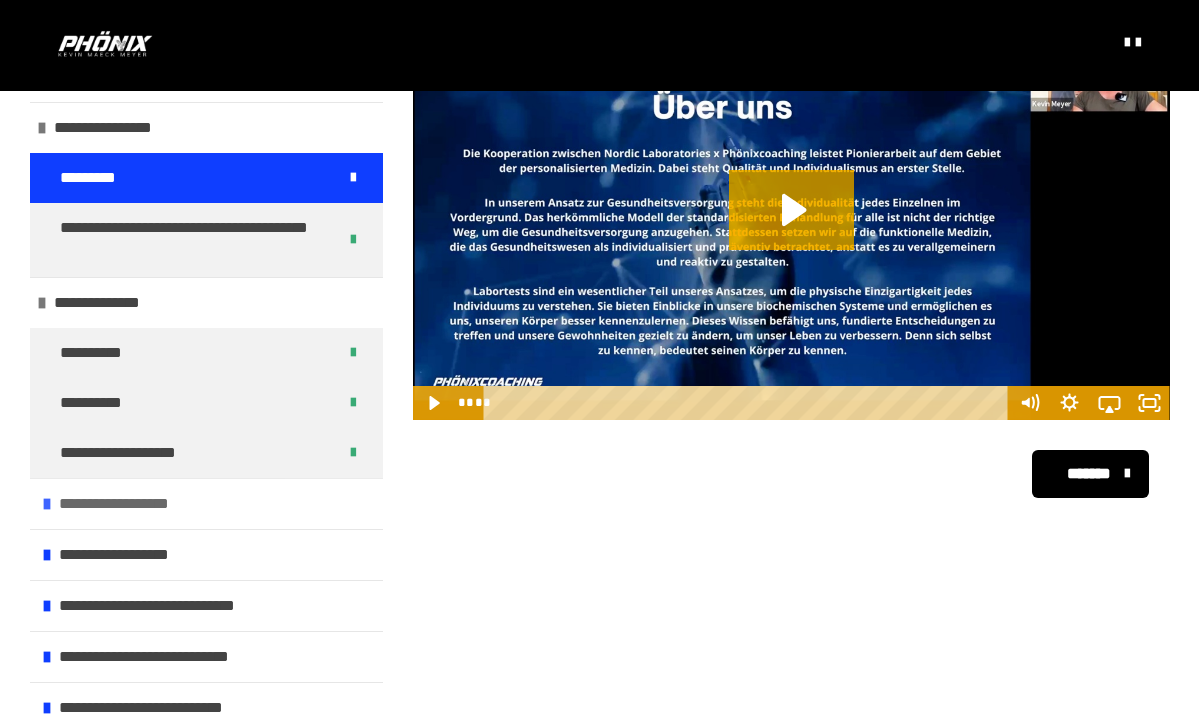 click on "**********" at bounding box center (137, 504) 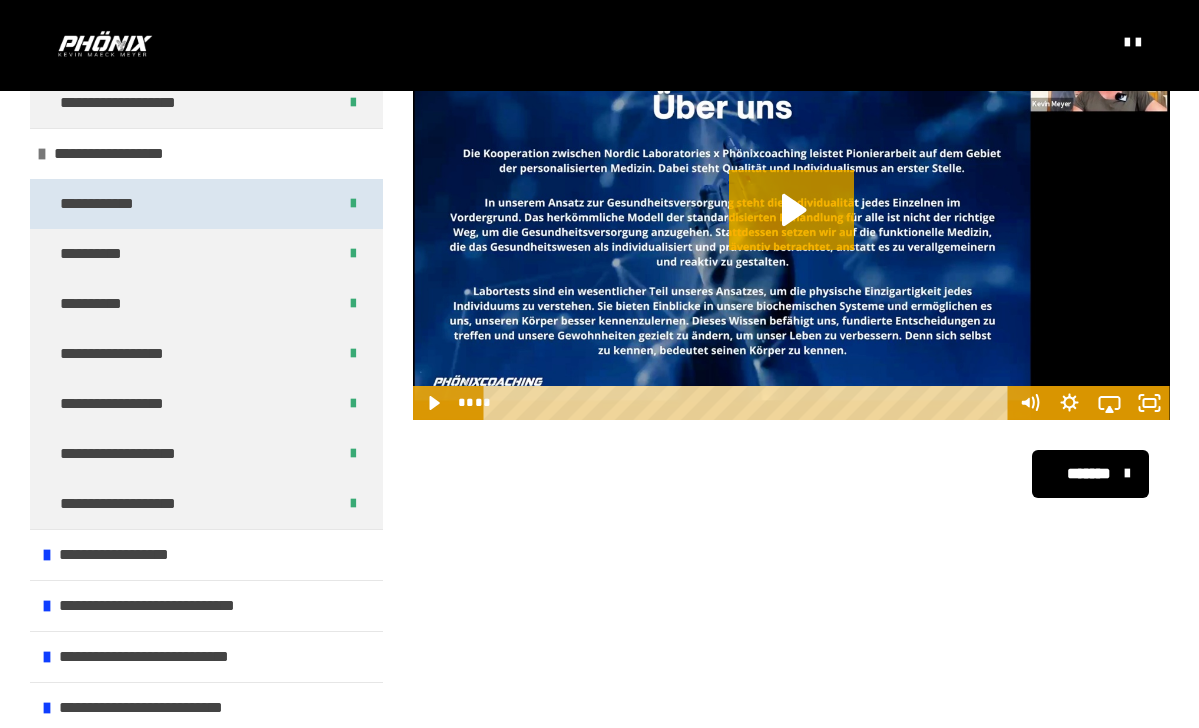 scroll, scrollTop: 354, scrollLeft: 0, axis: vertical 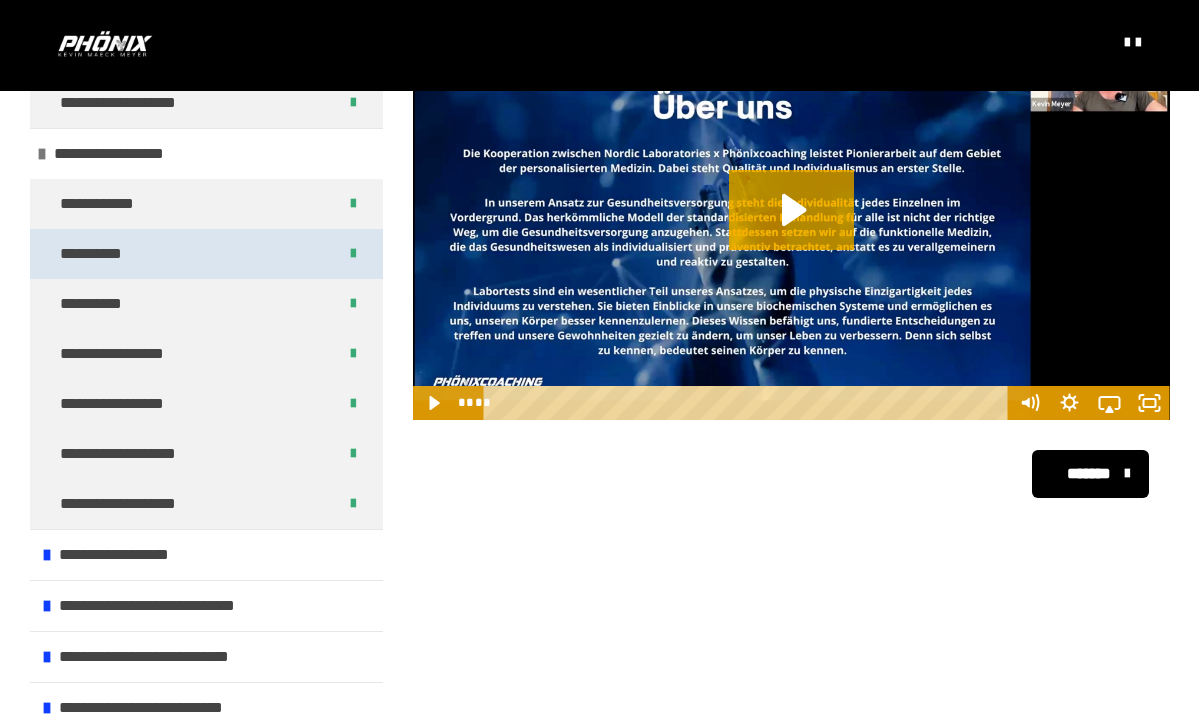 click on "**********" at bounding box center [96, 254] 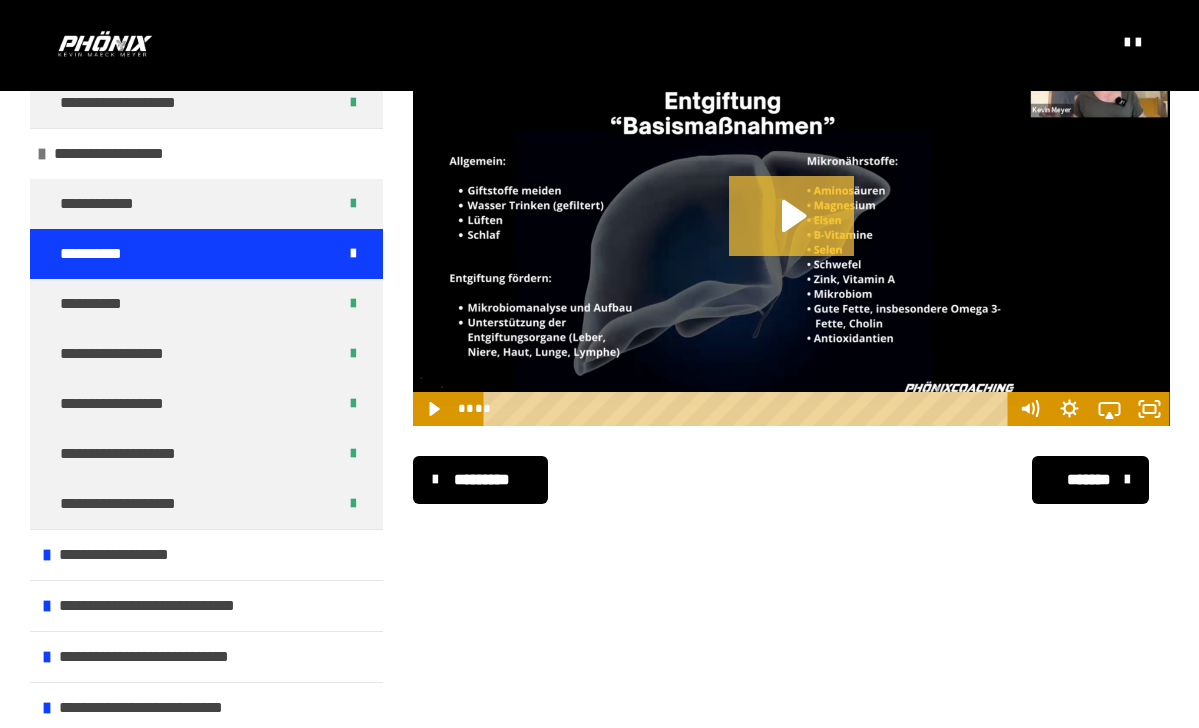 click 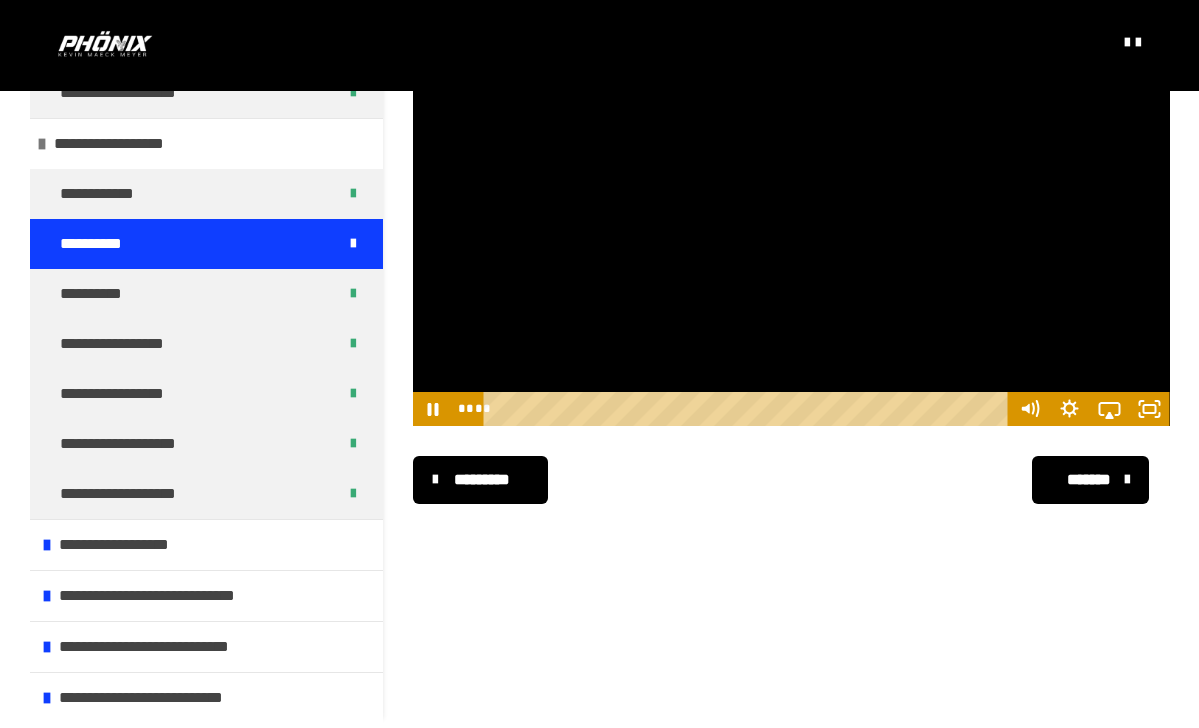 scroll, scrollTop: 307, scrollLeft: 1, axis: both 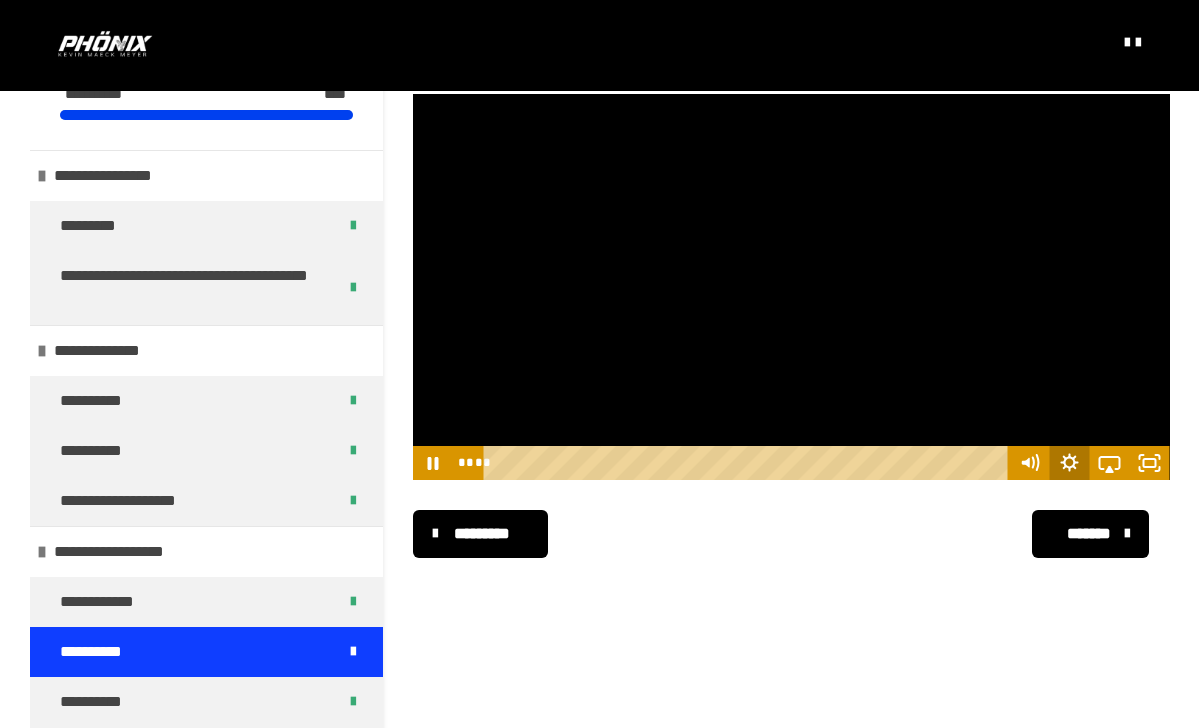 click 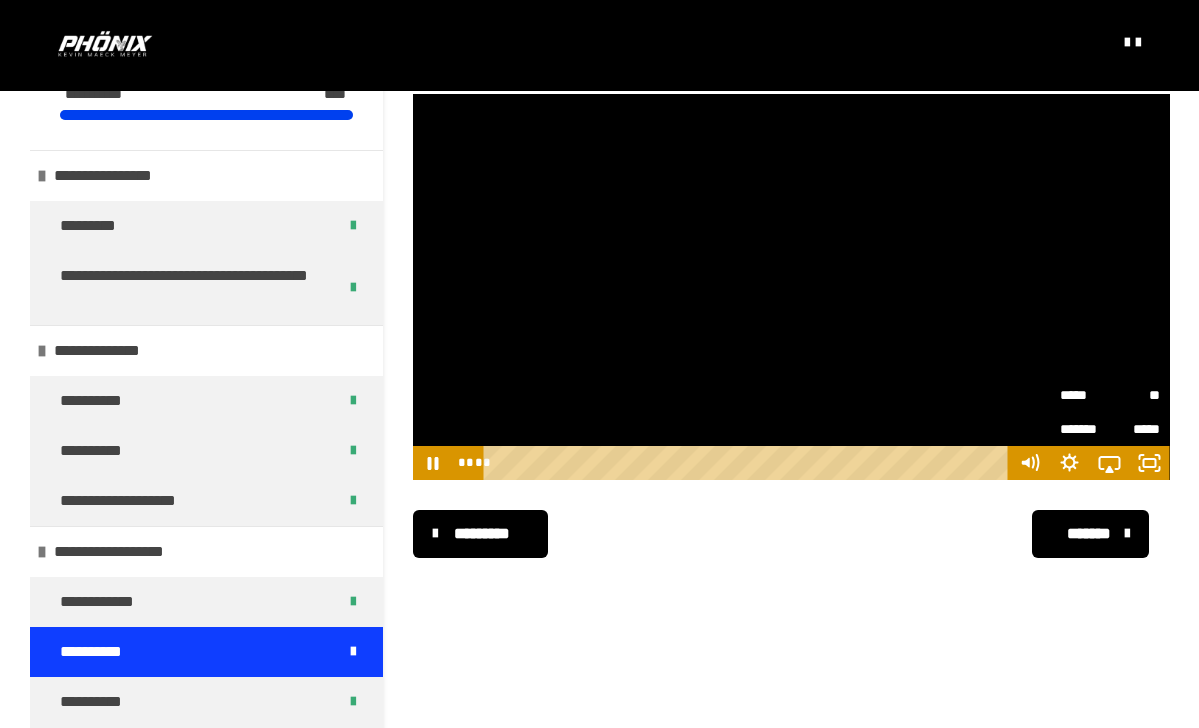 click on "**" at bounding box center [1135, 394] 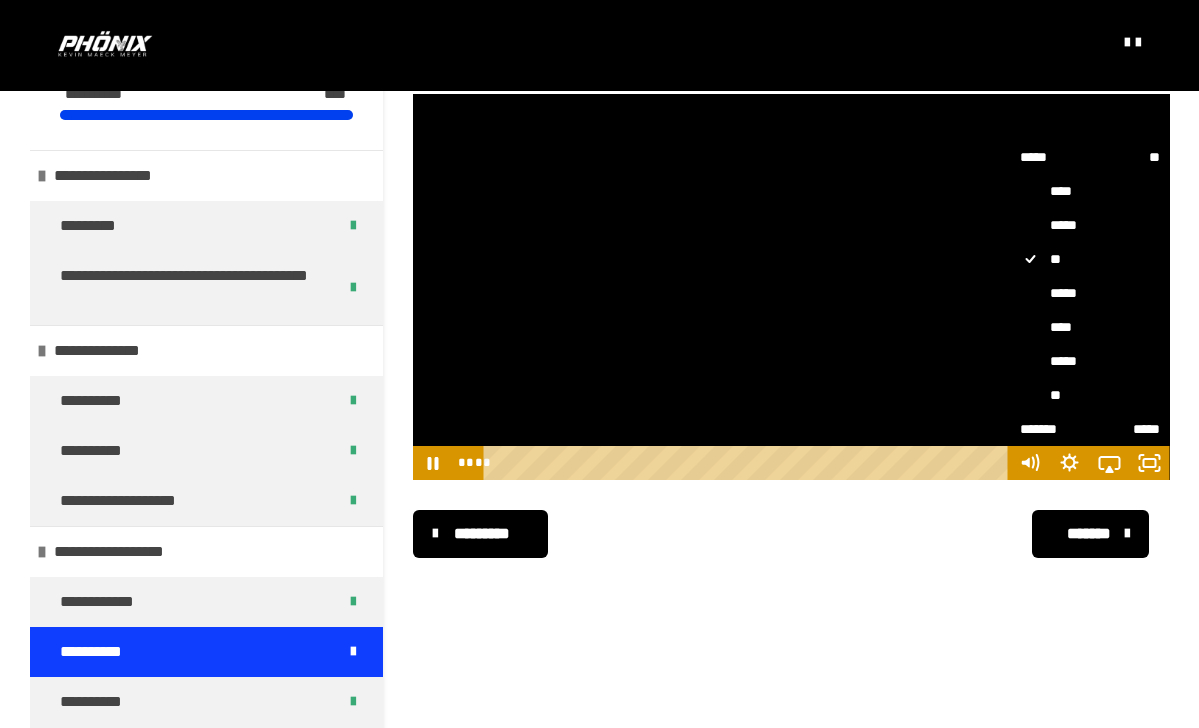click on "****" at bounding box center [1090, 327] 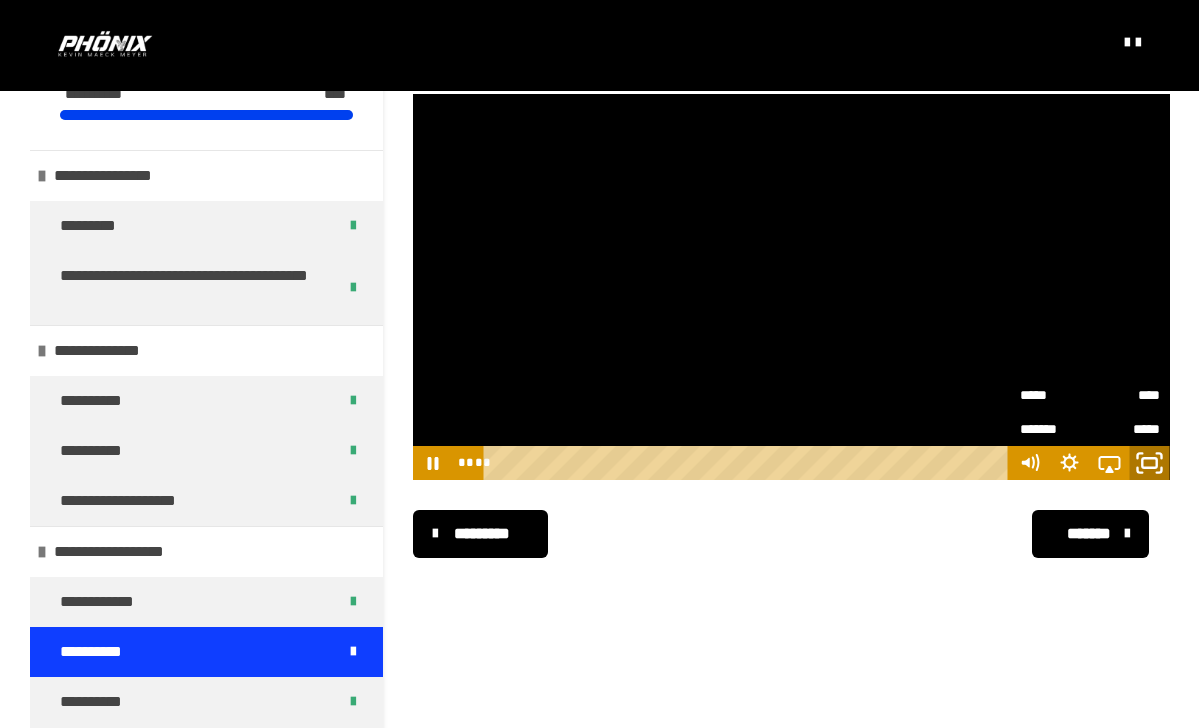 click 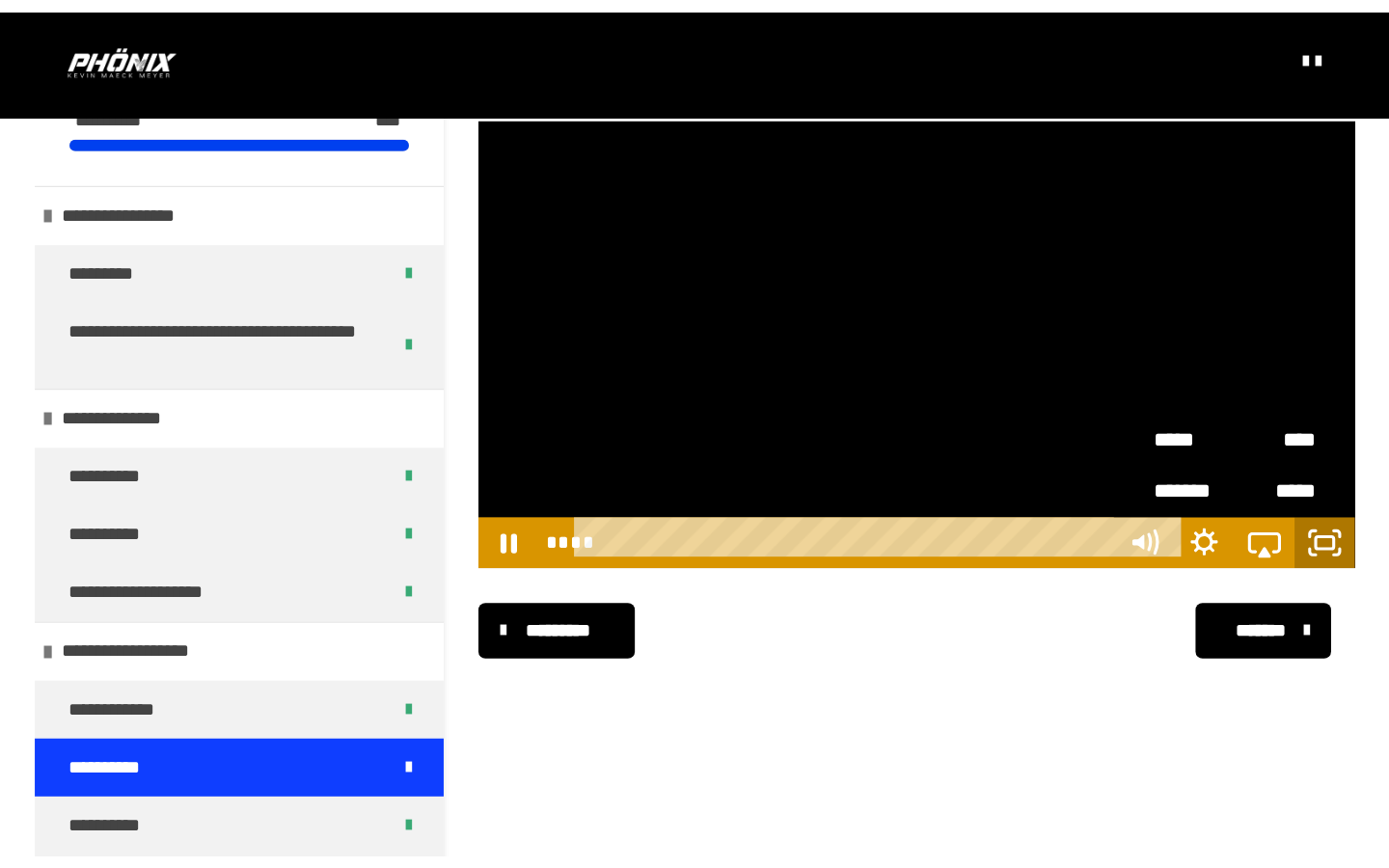 scroll, scrollTop: 0, scrollLeft: 0, axis: both 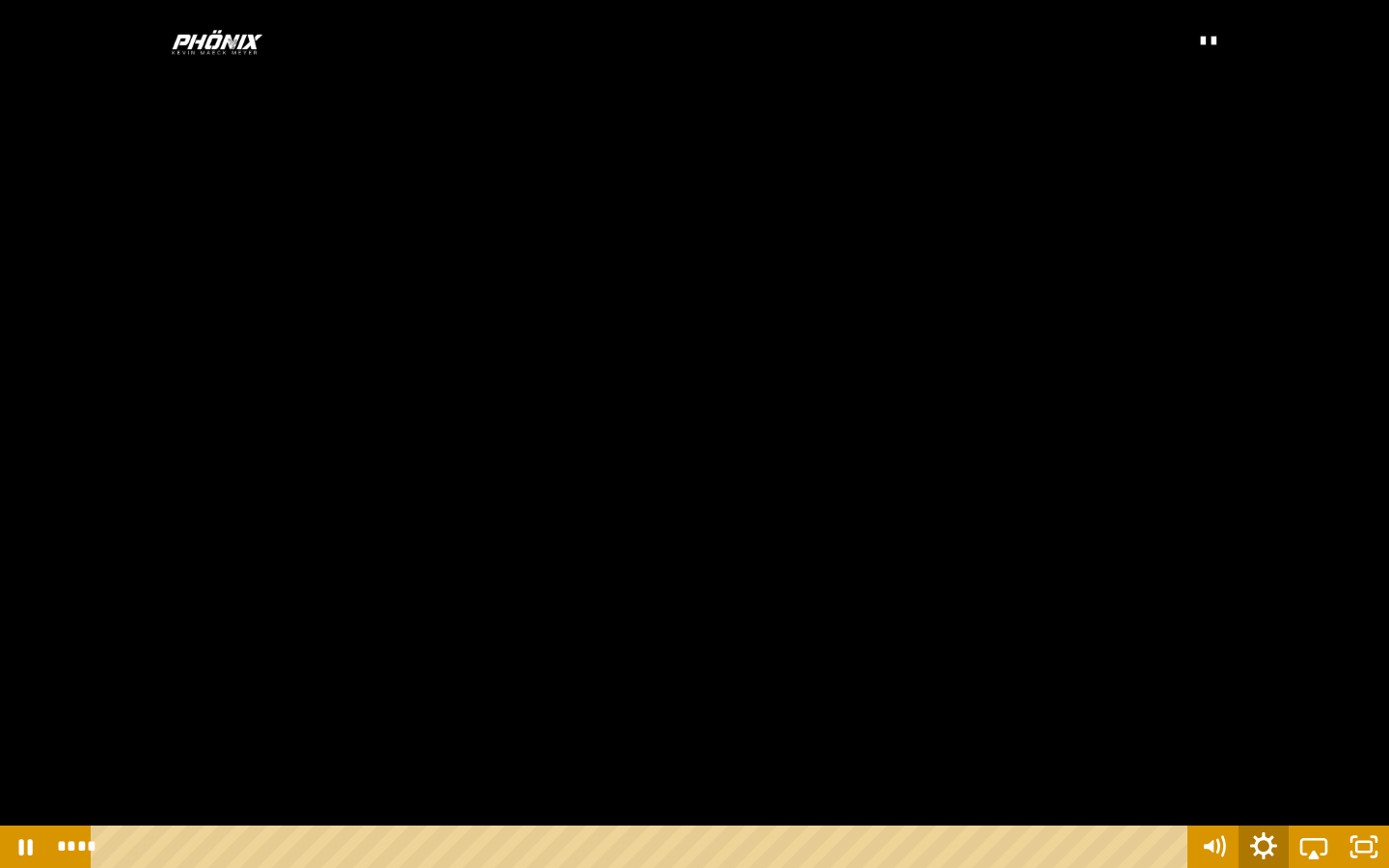 click 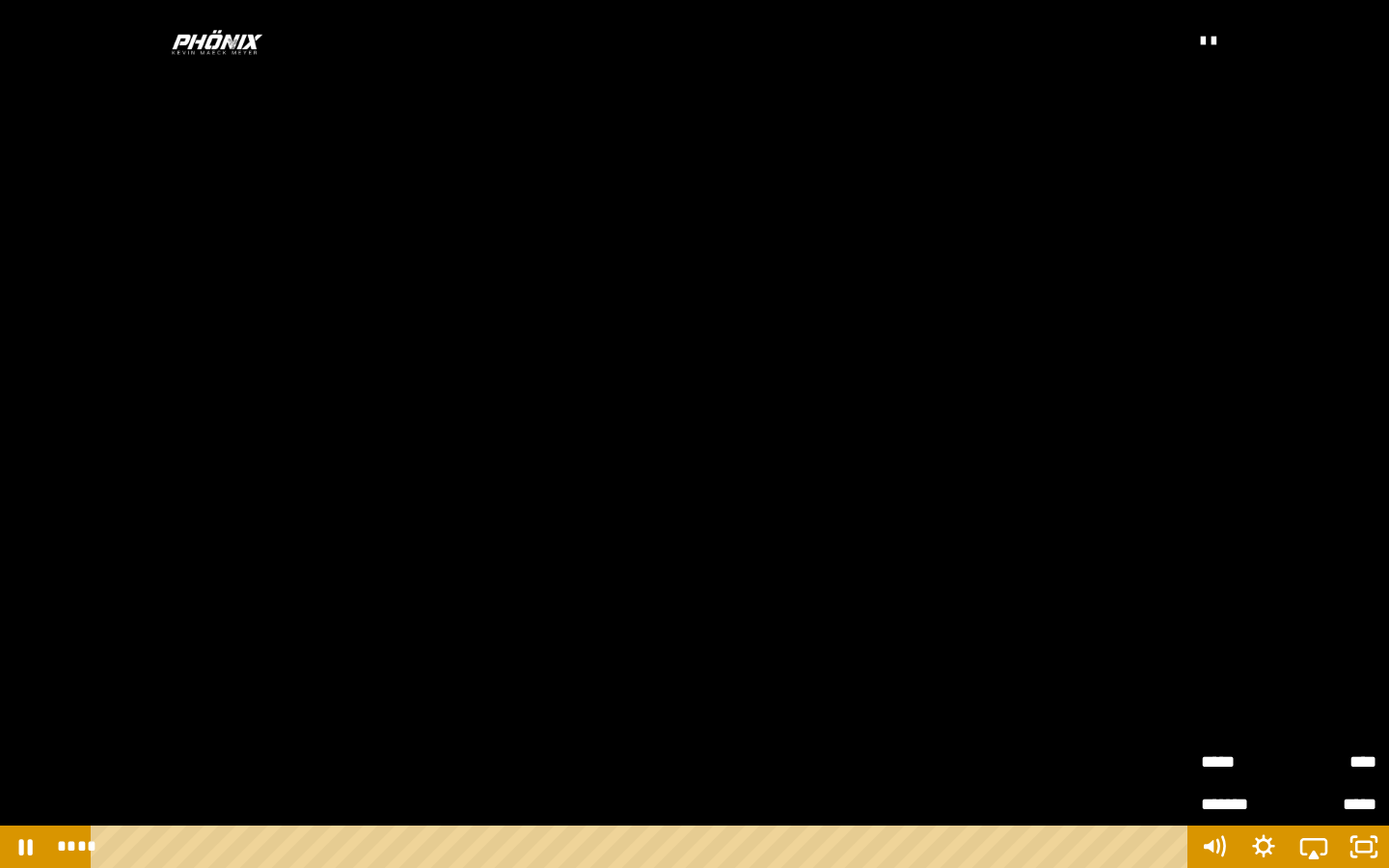 click on "****" at bounding box center (1332, 762) 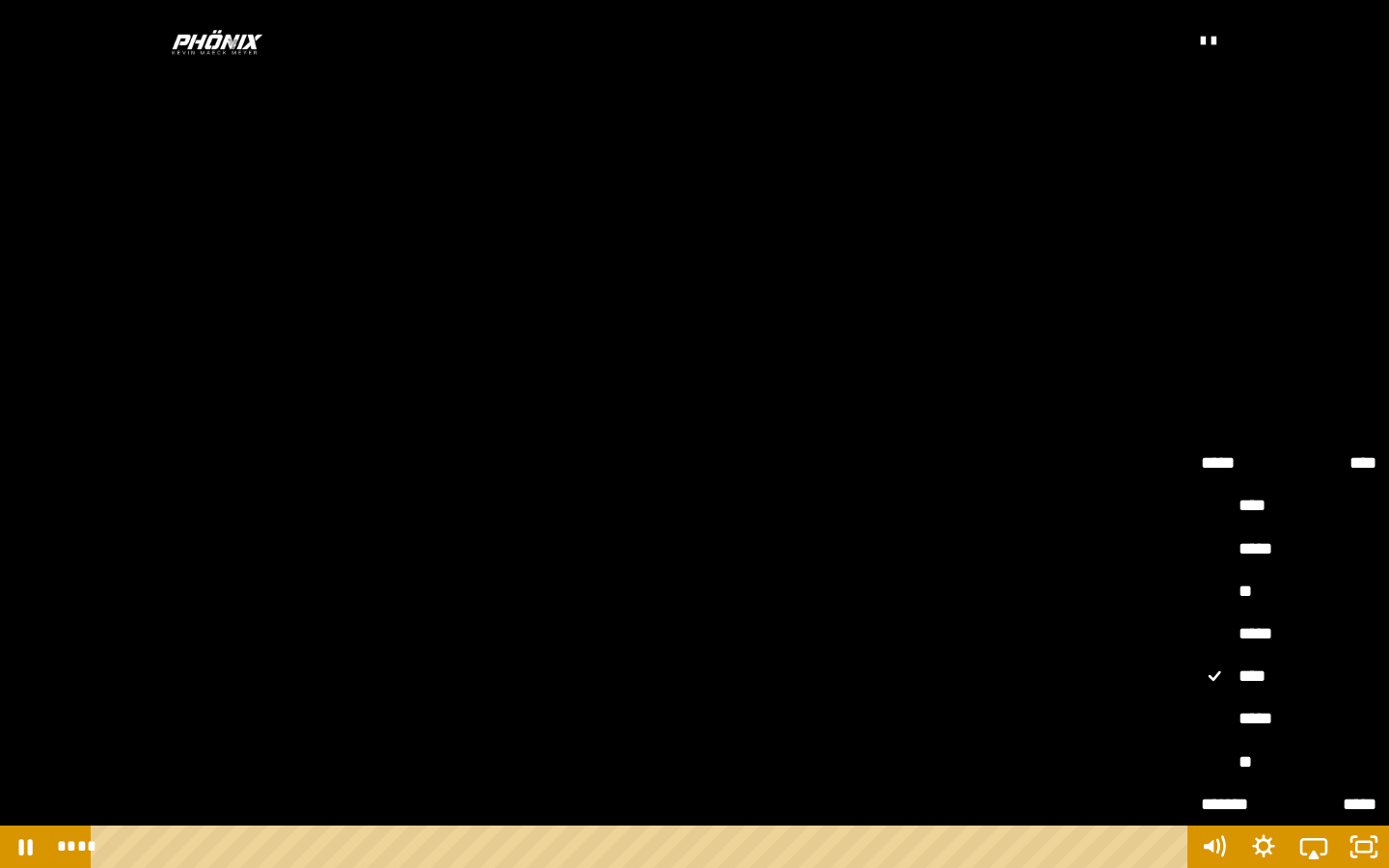 click on "*****" at bounding box center (1289, 635) 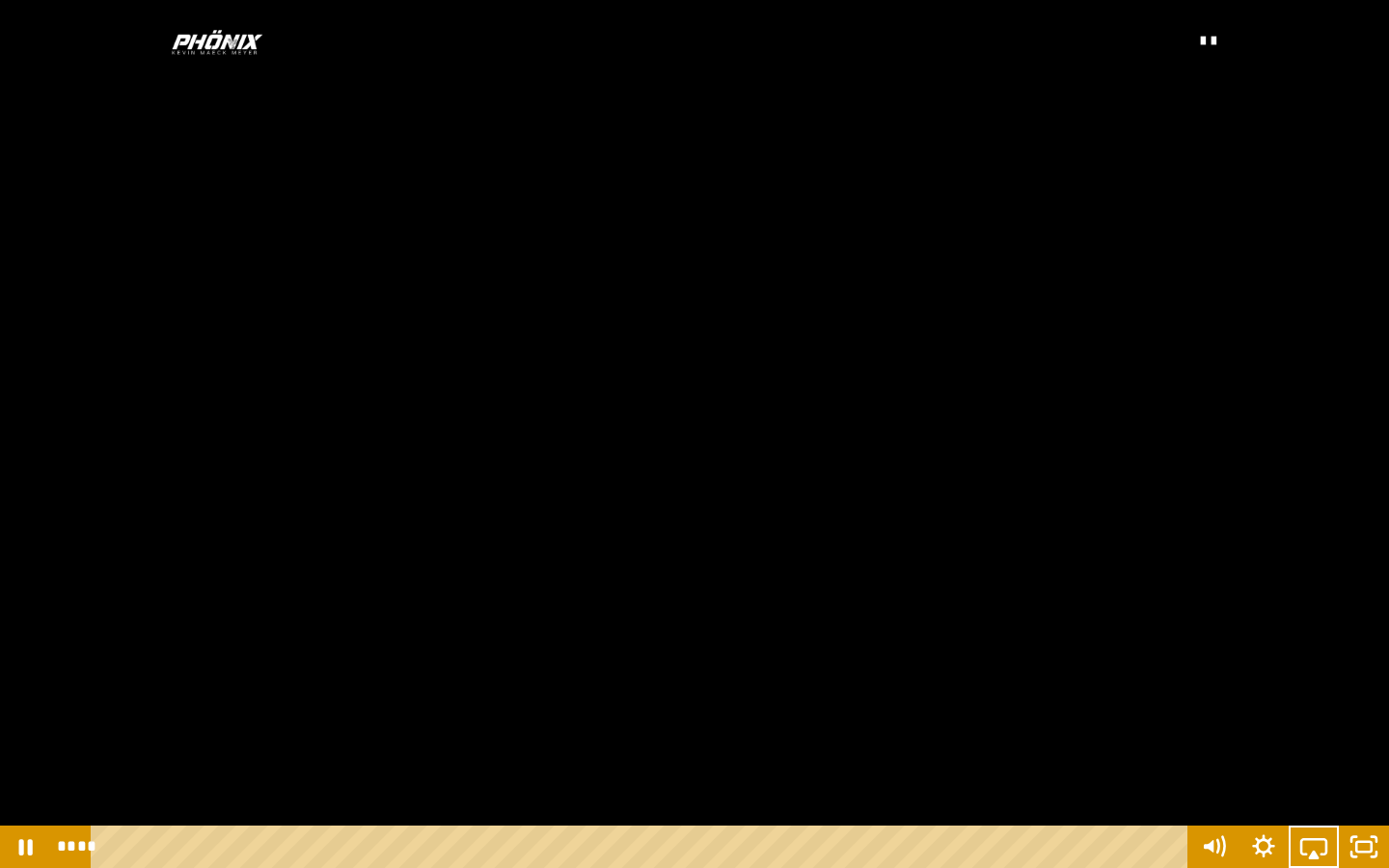 type 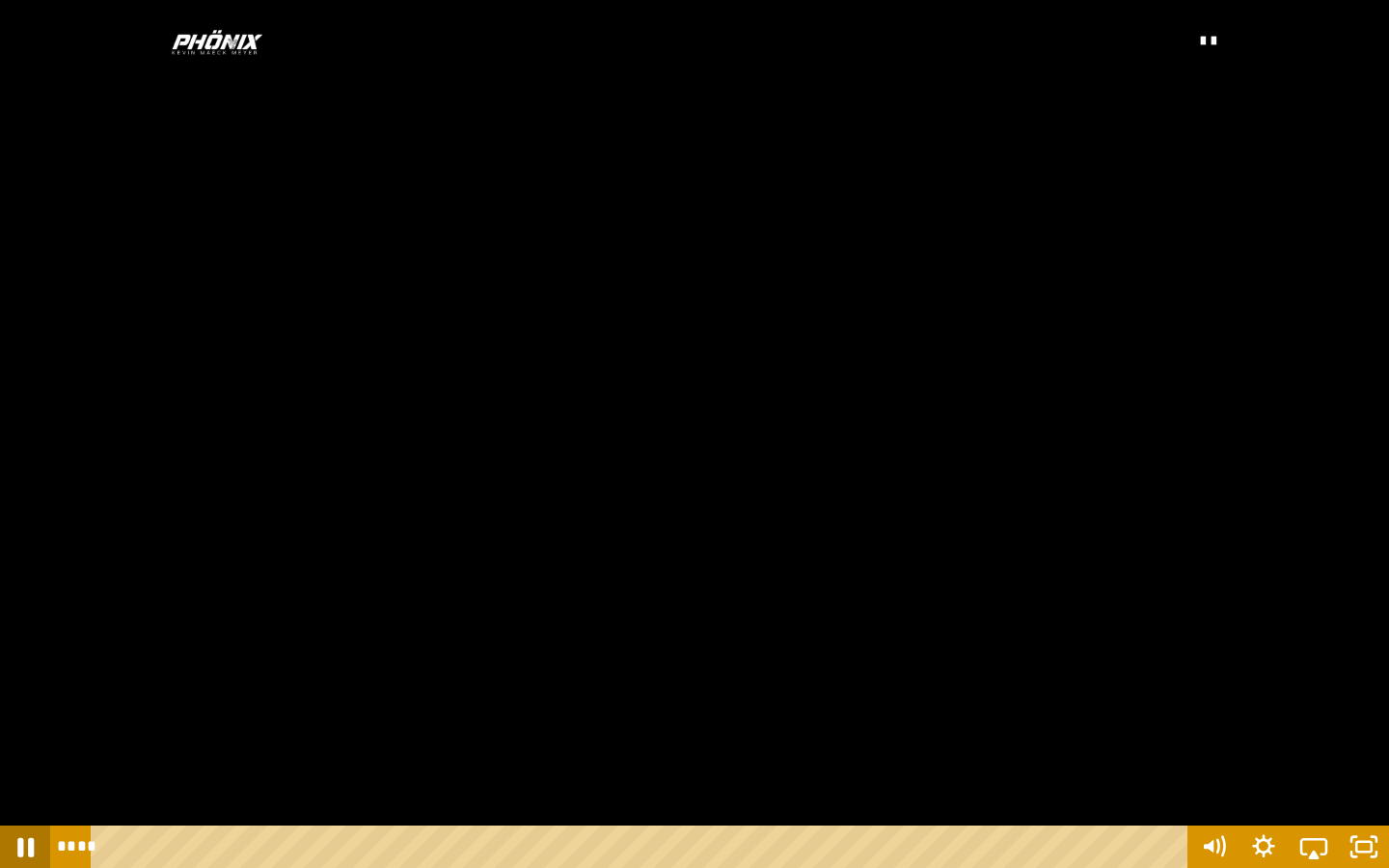 click 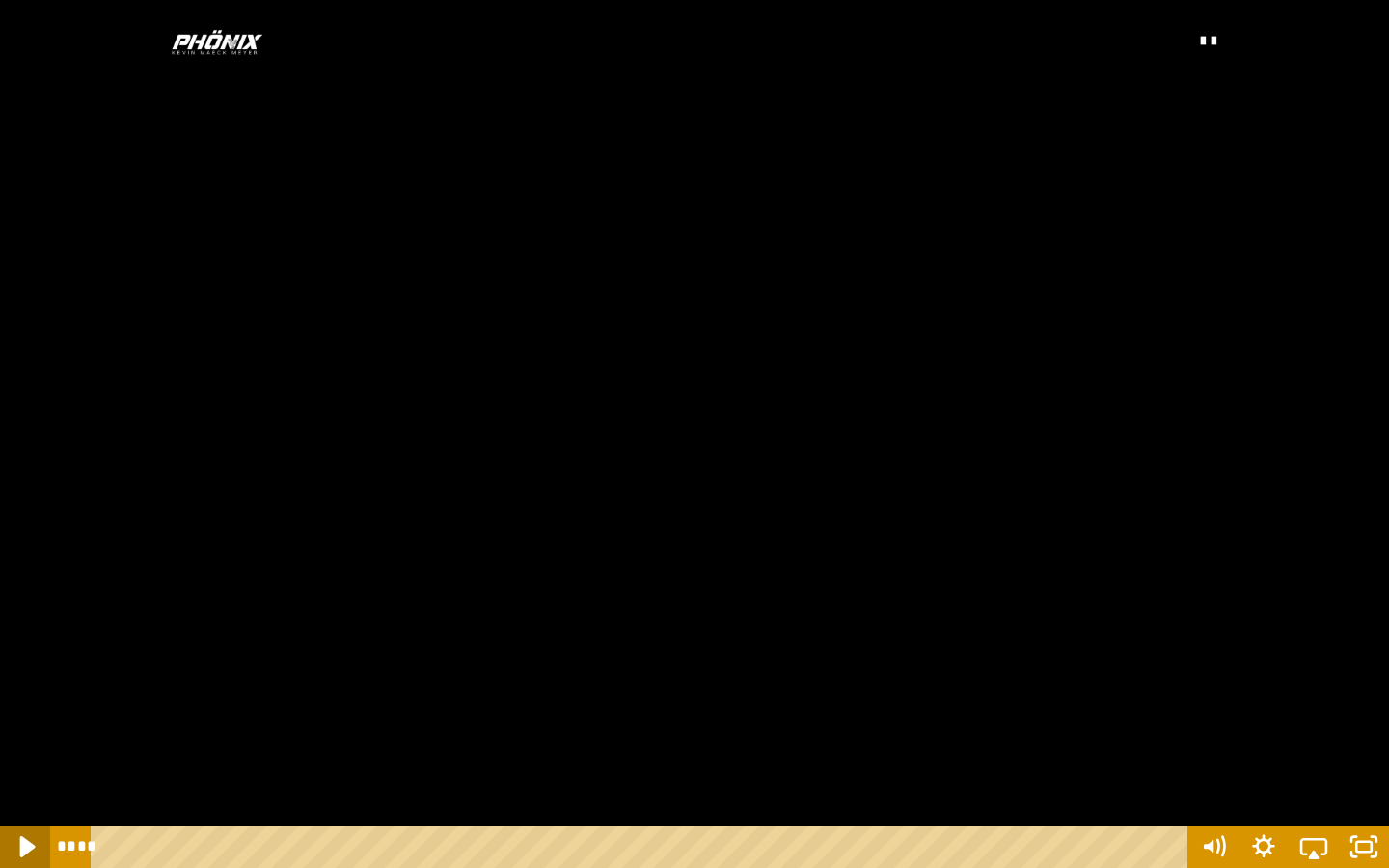 click 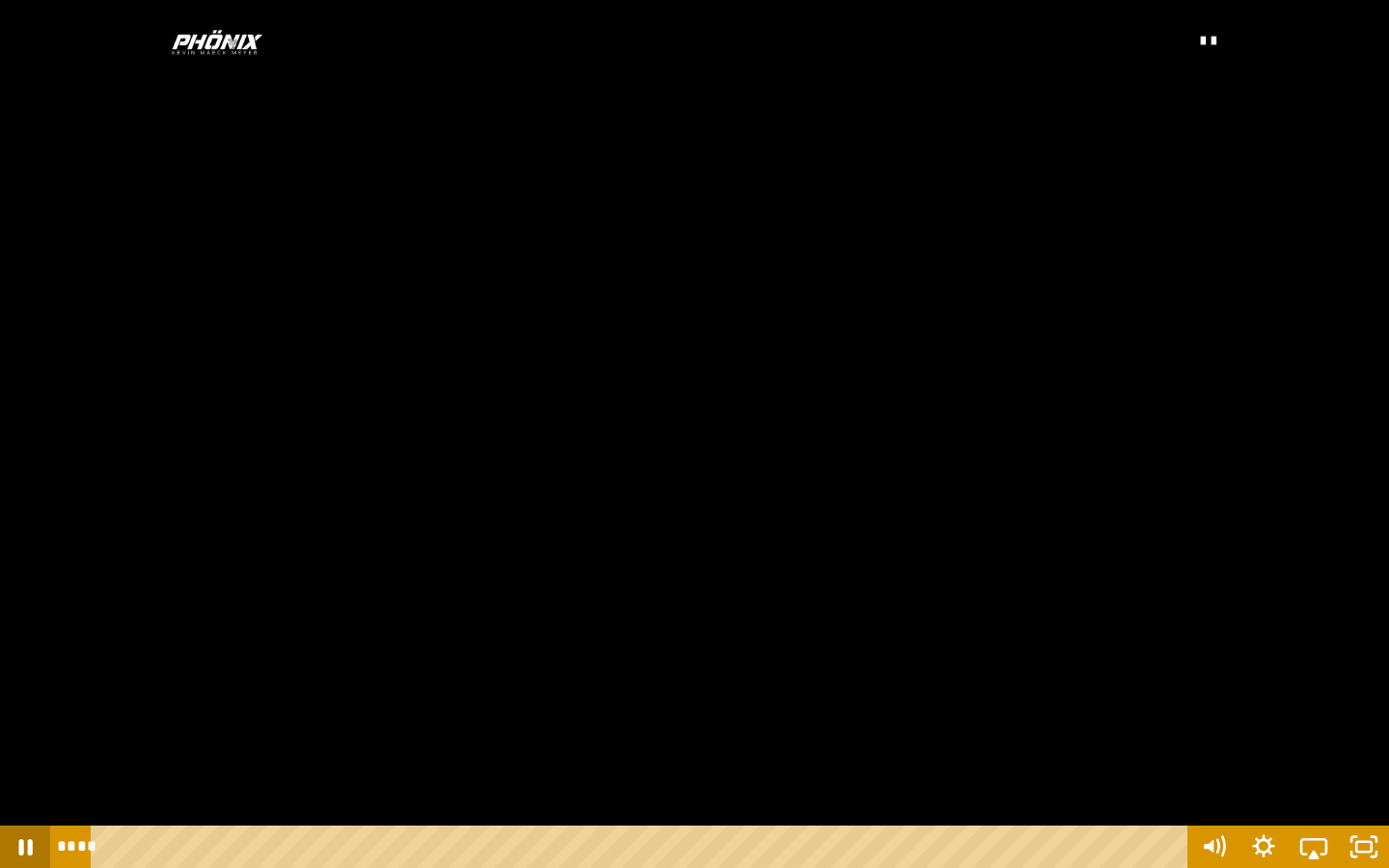 click 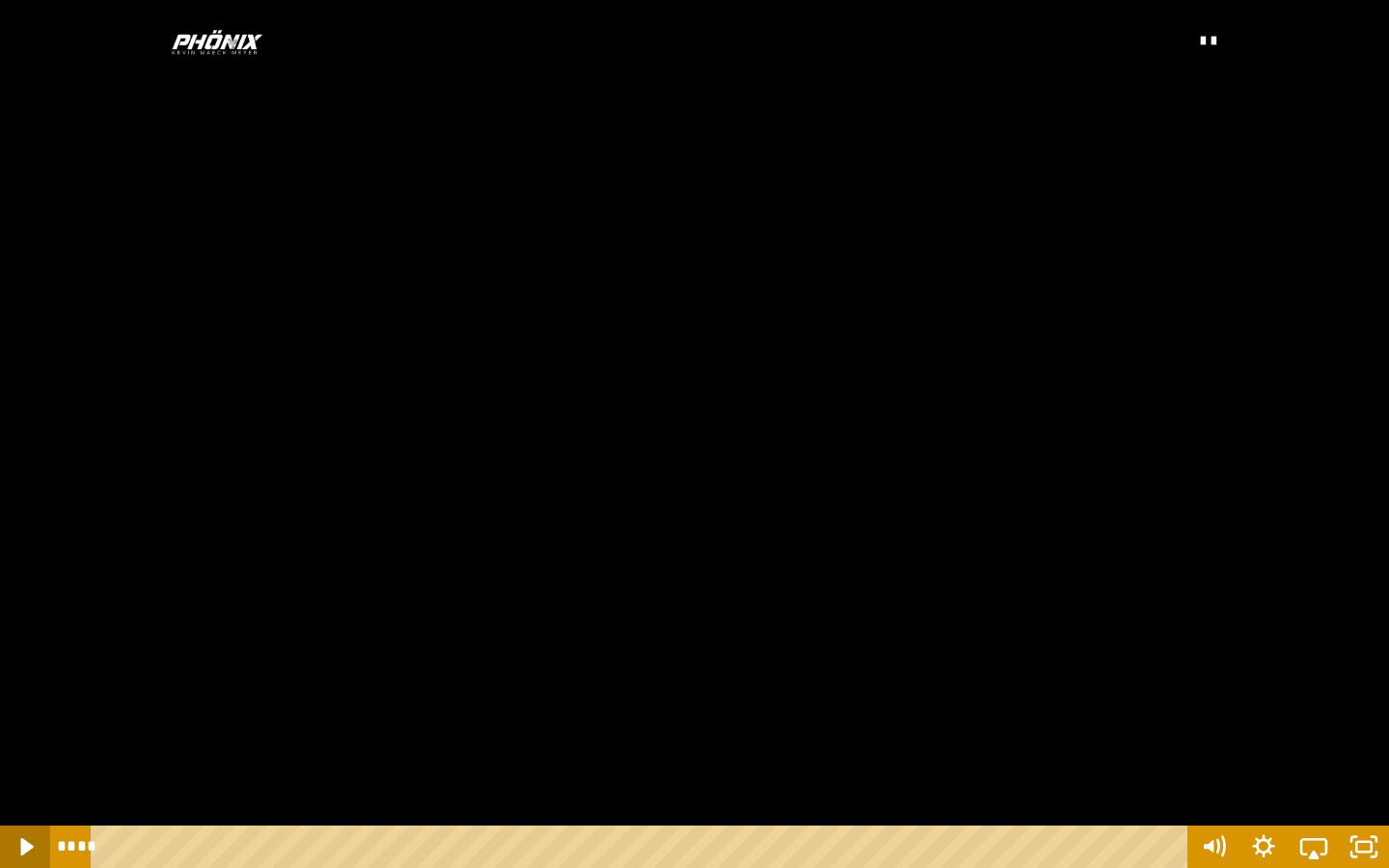 click 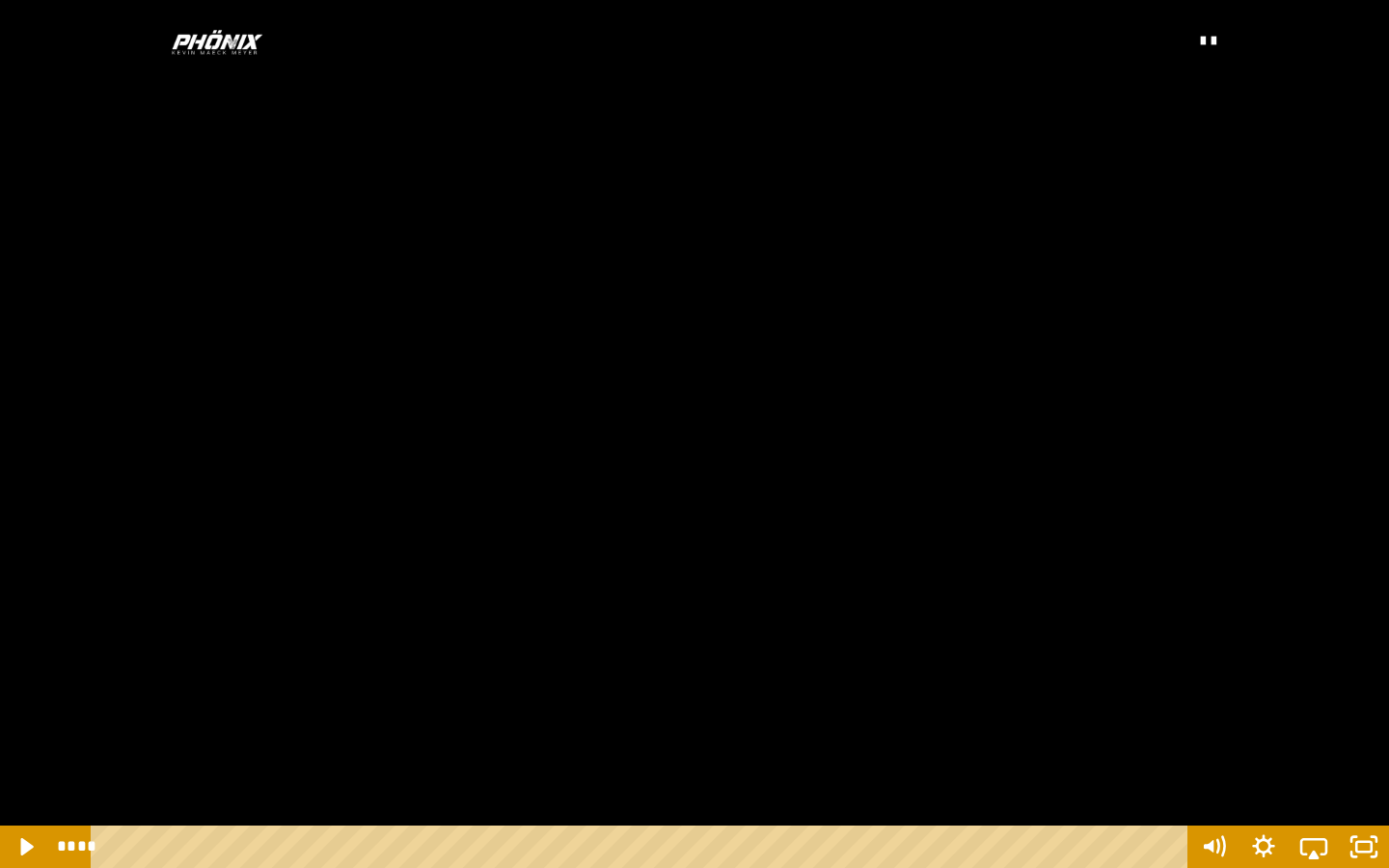 click at bounding box center [694, 434] 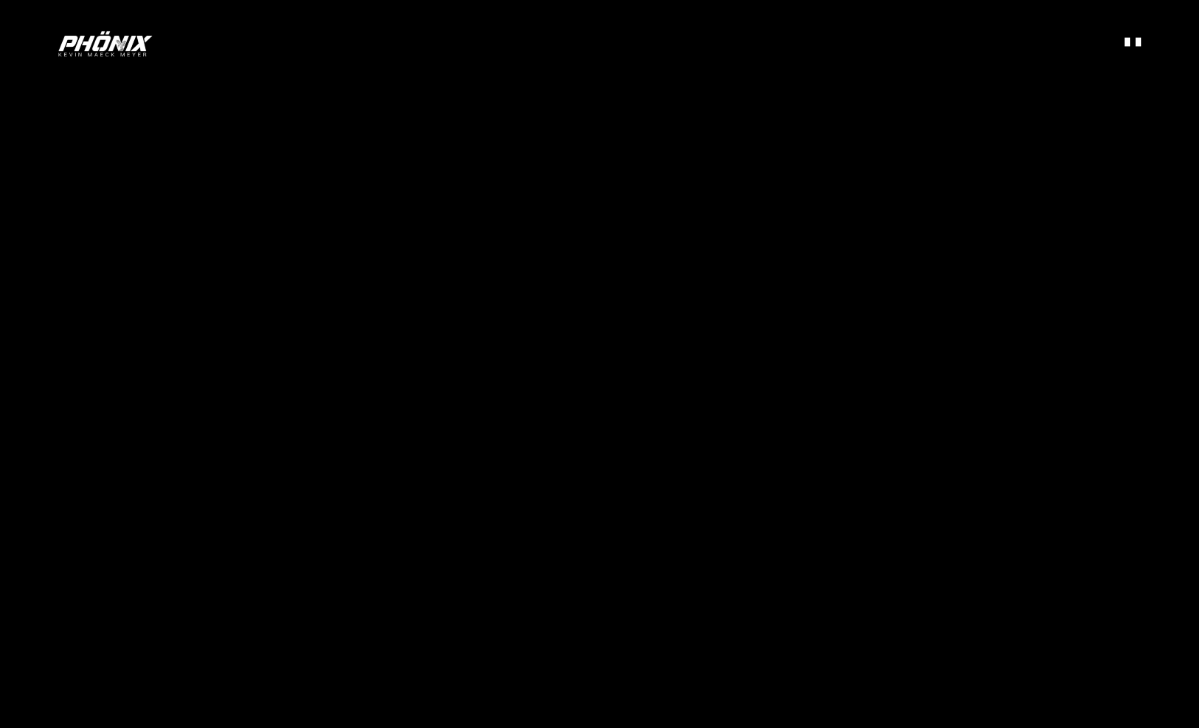 scroll, scrollTop: 350, scrollLeft: 0, axis: vertical 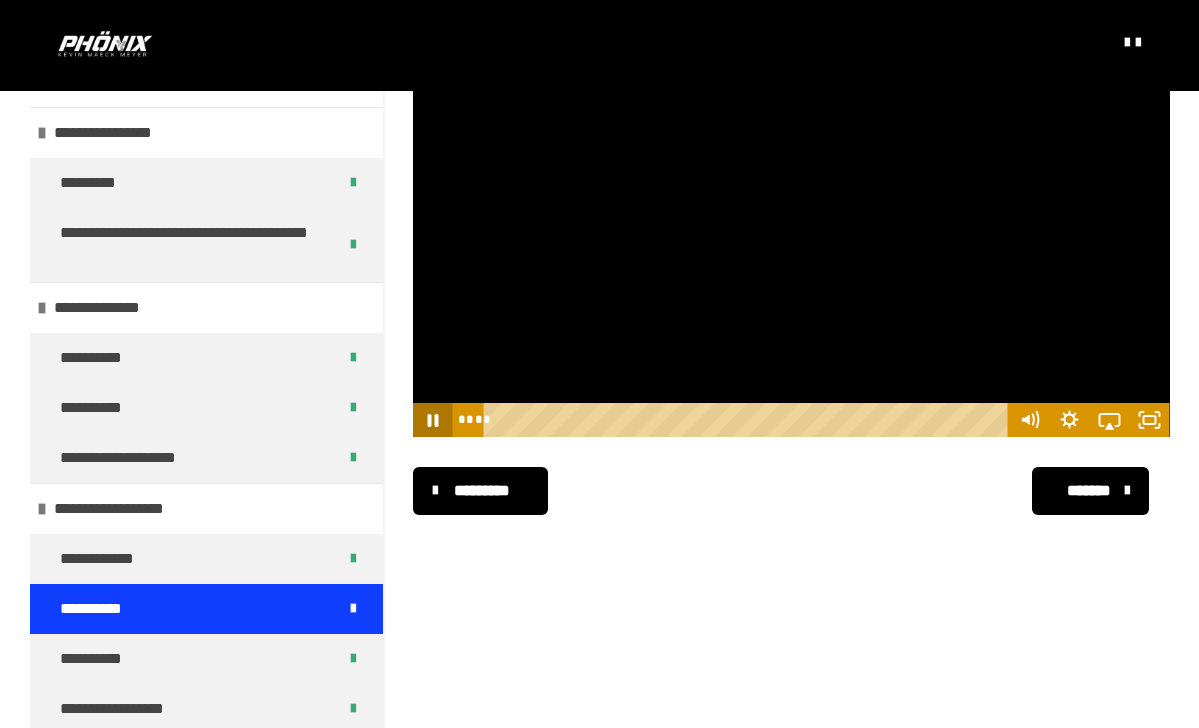 click 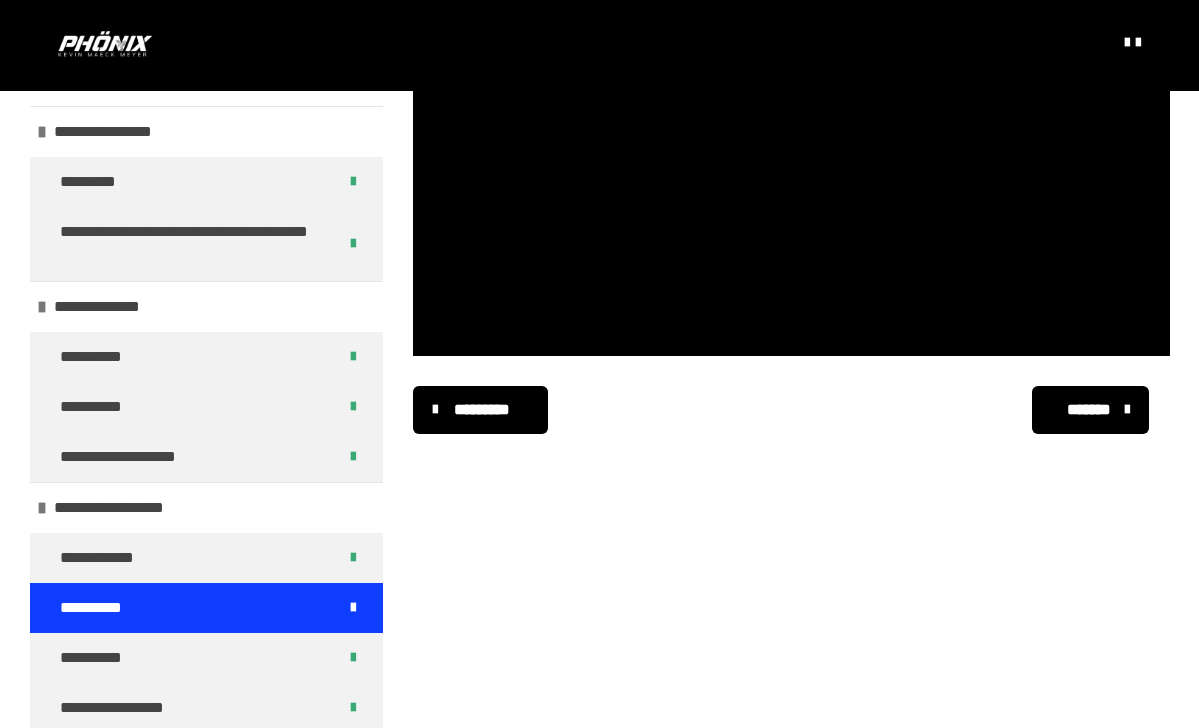 scroll, scrollTop: 431, scrollLeft: 0, axis: vertical 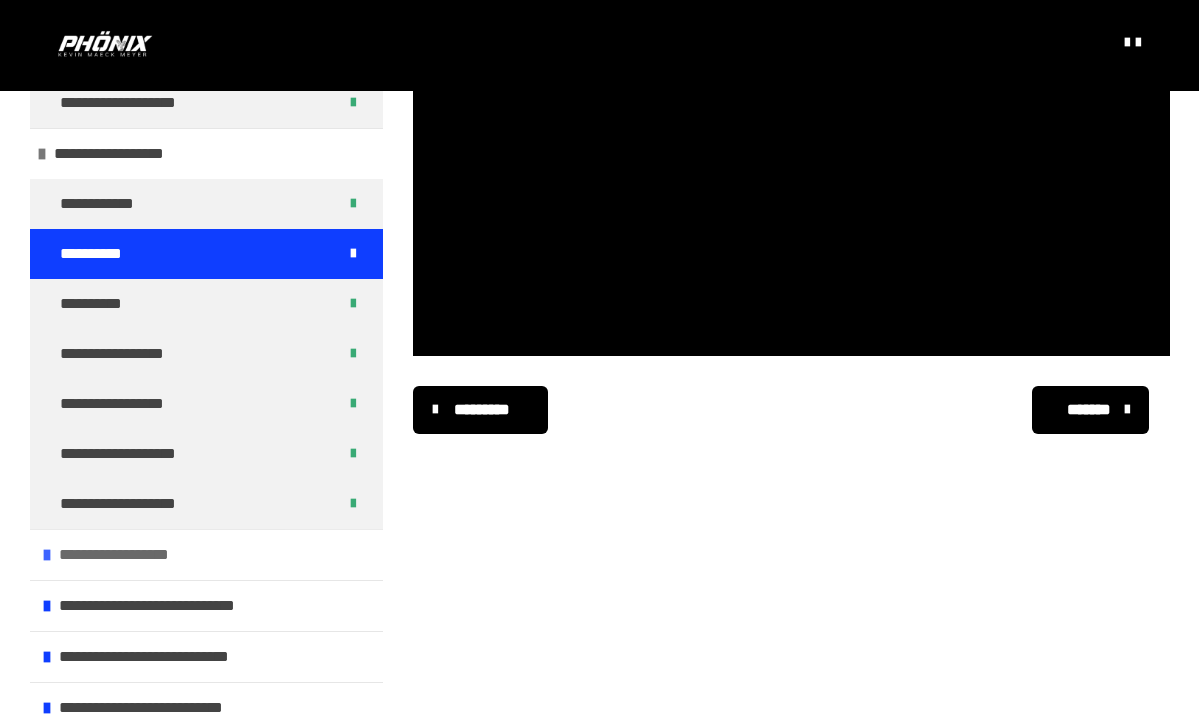 click on "**********" at bounding box center [129, 555] 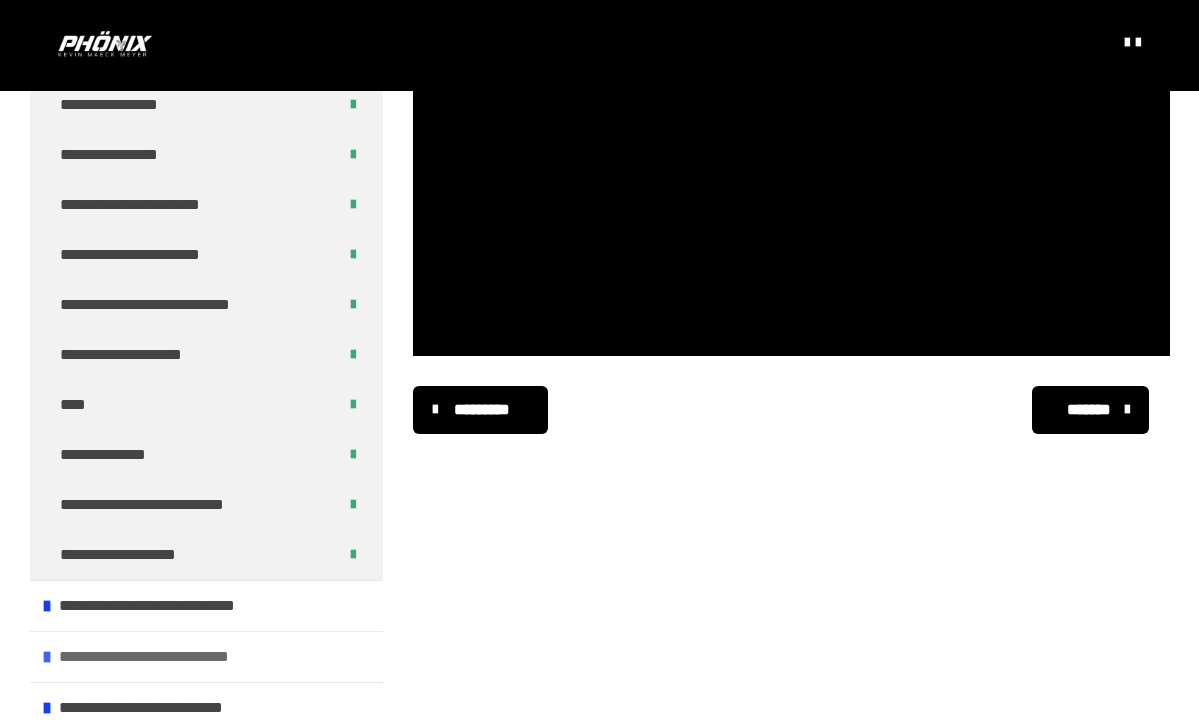 scroll, scrollTop: 954, scrollLeft: 0, axis: vertical 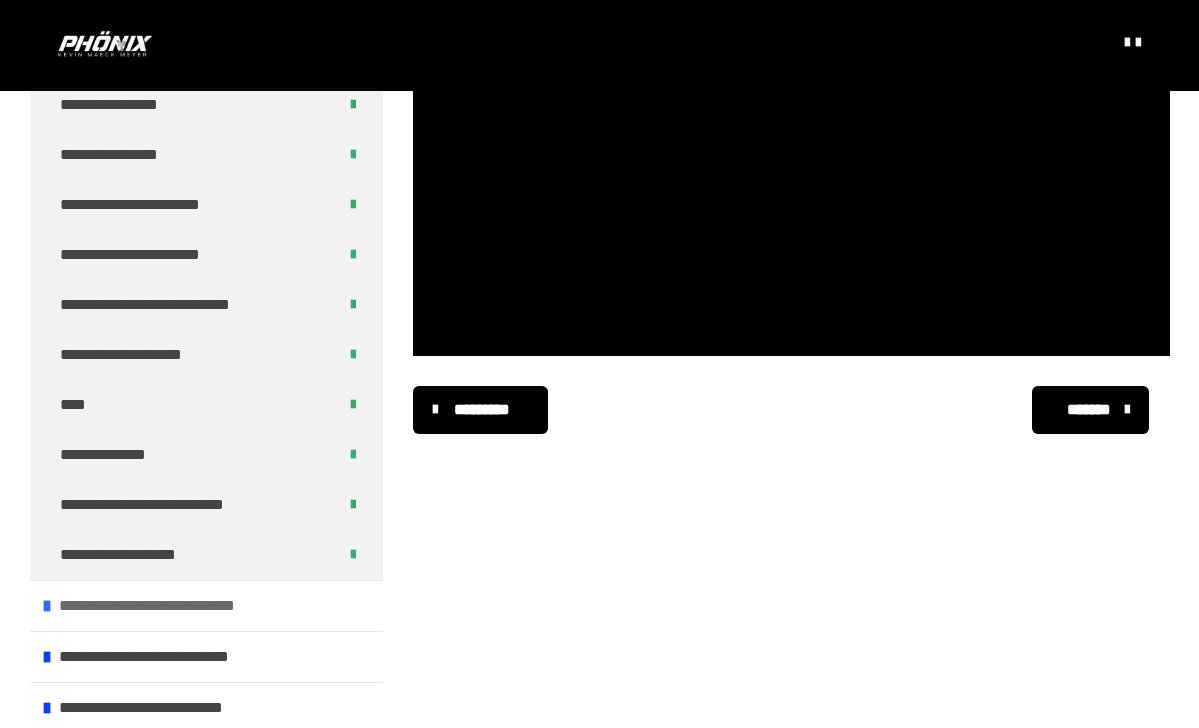 click on "**********" at bounding box center [170, 606] 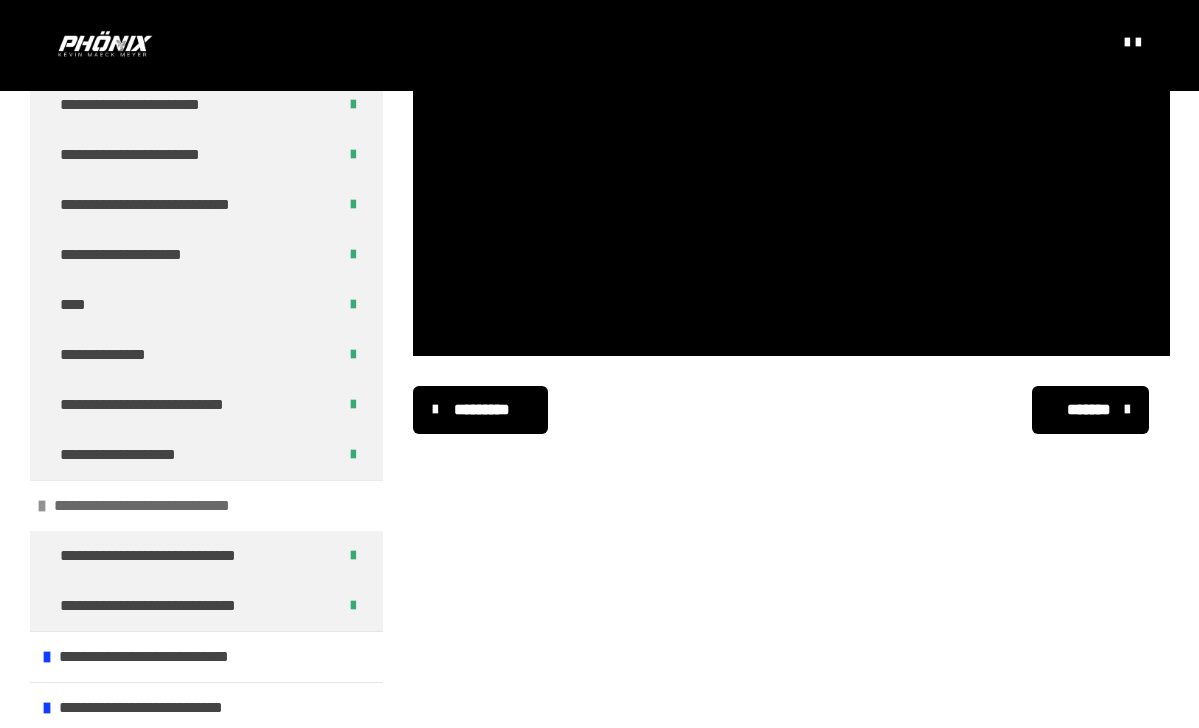 scroll, scrollTop: 1054, scrollLeft: 0, axis: vertical 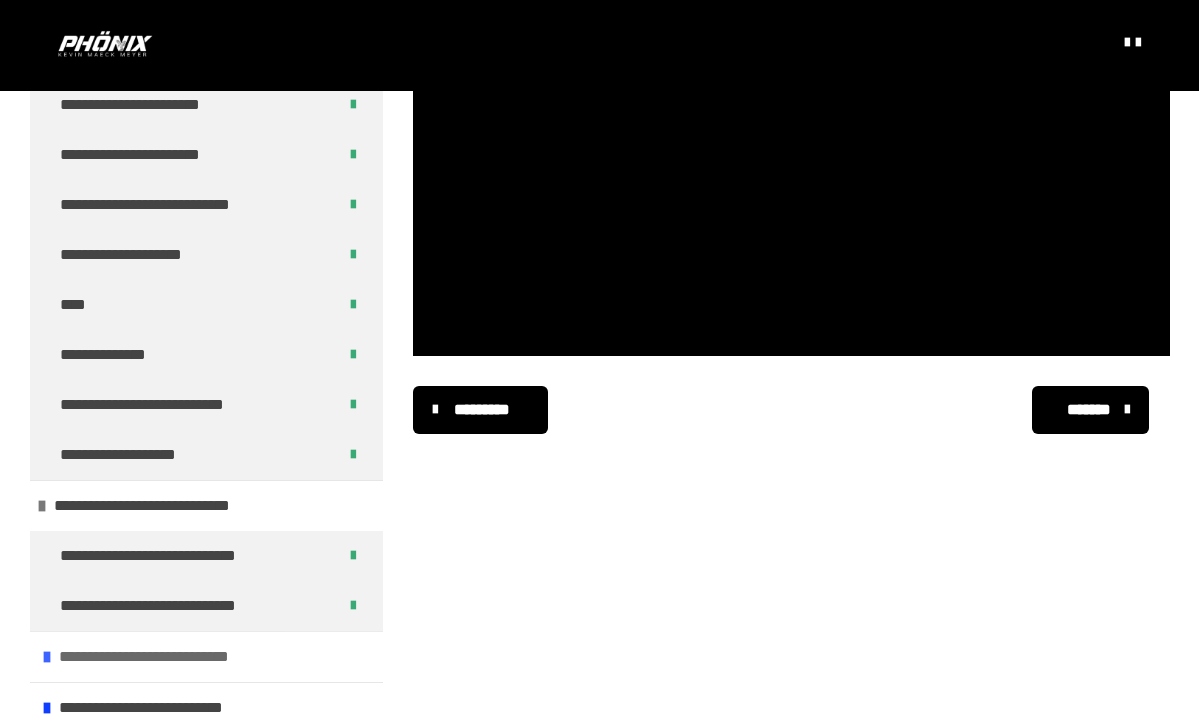 click on "**********" at bounding box center (166, 657) 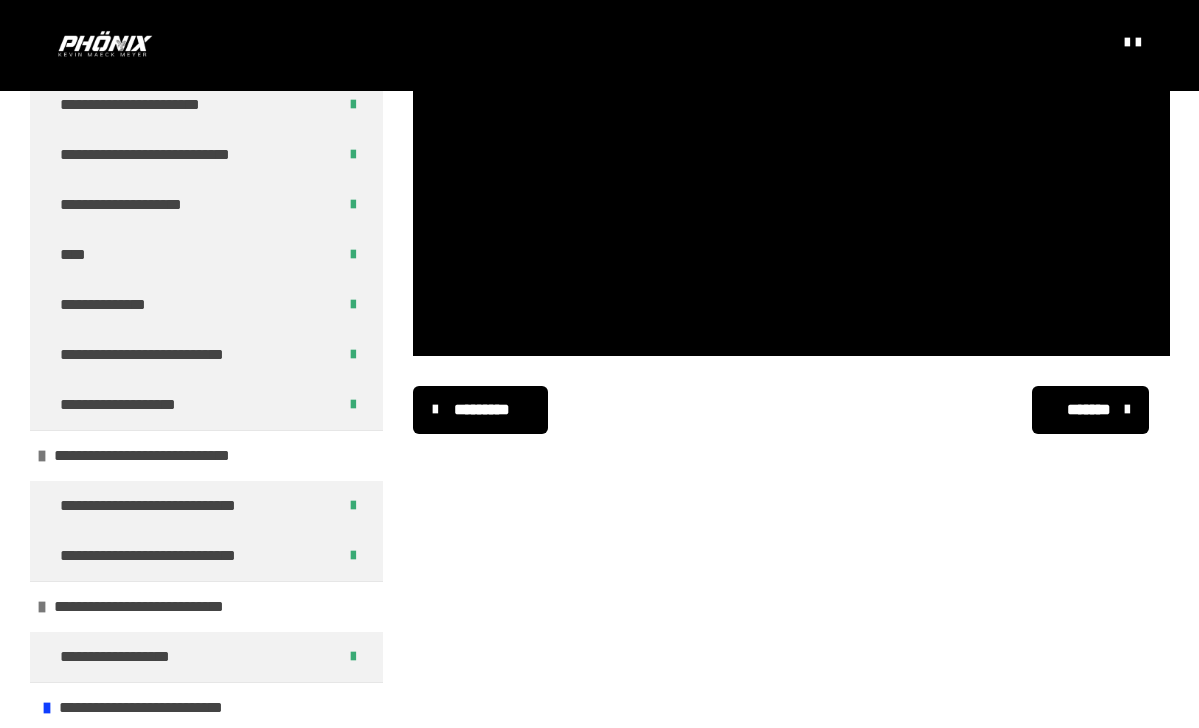 scroll, scrollTop: 1104, scrollLeft: 0, axis: vertical 